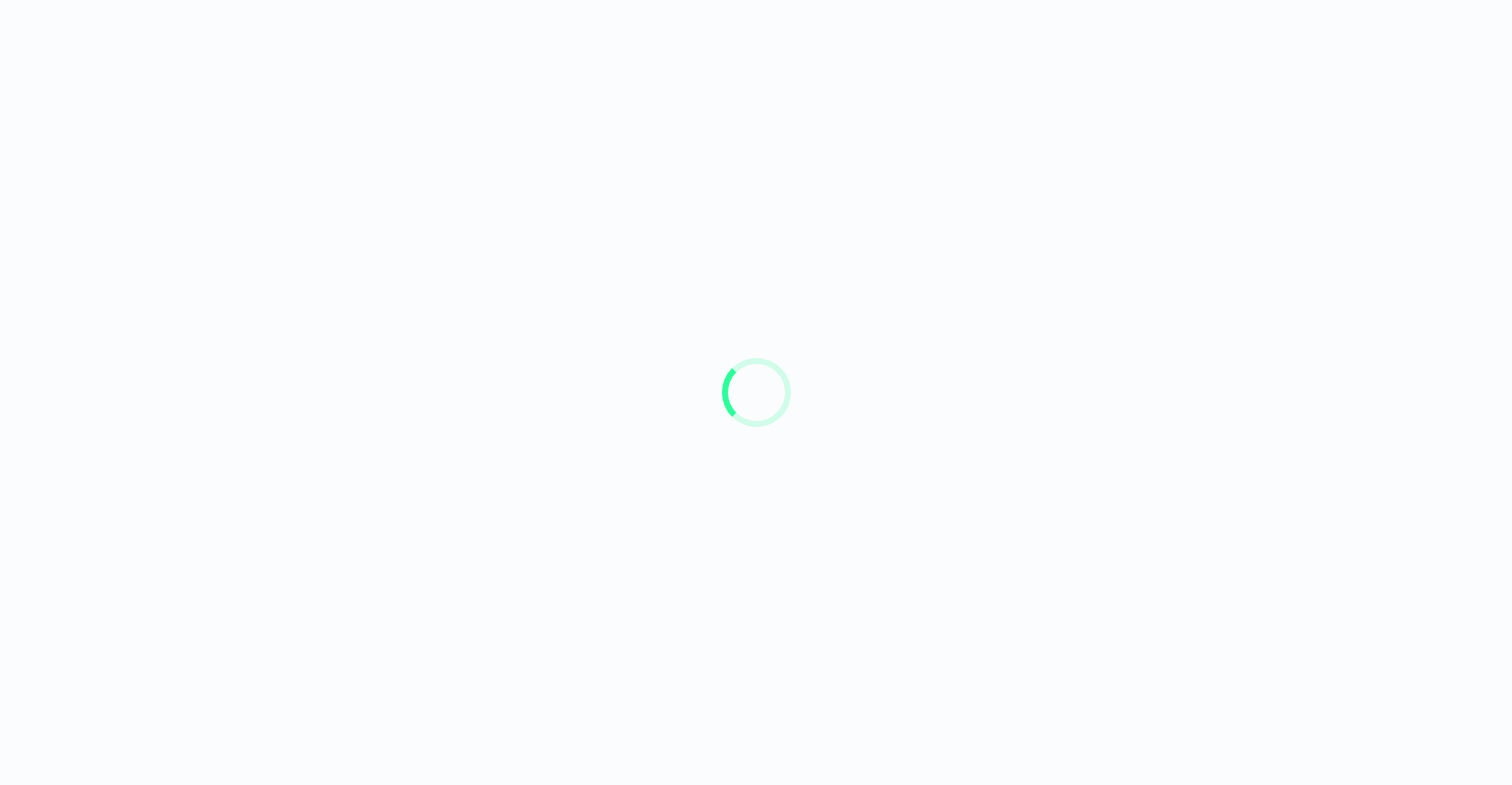 scroll, scrollTop: 0, scrollLeft: 0, axis: both 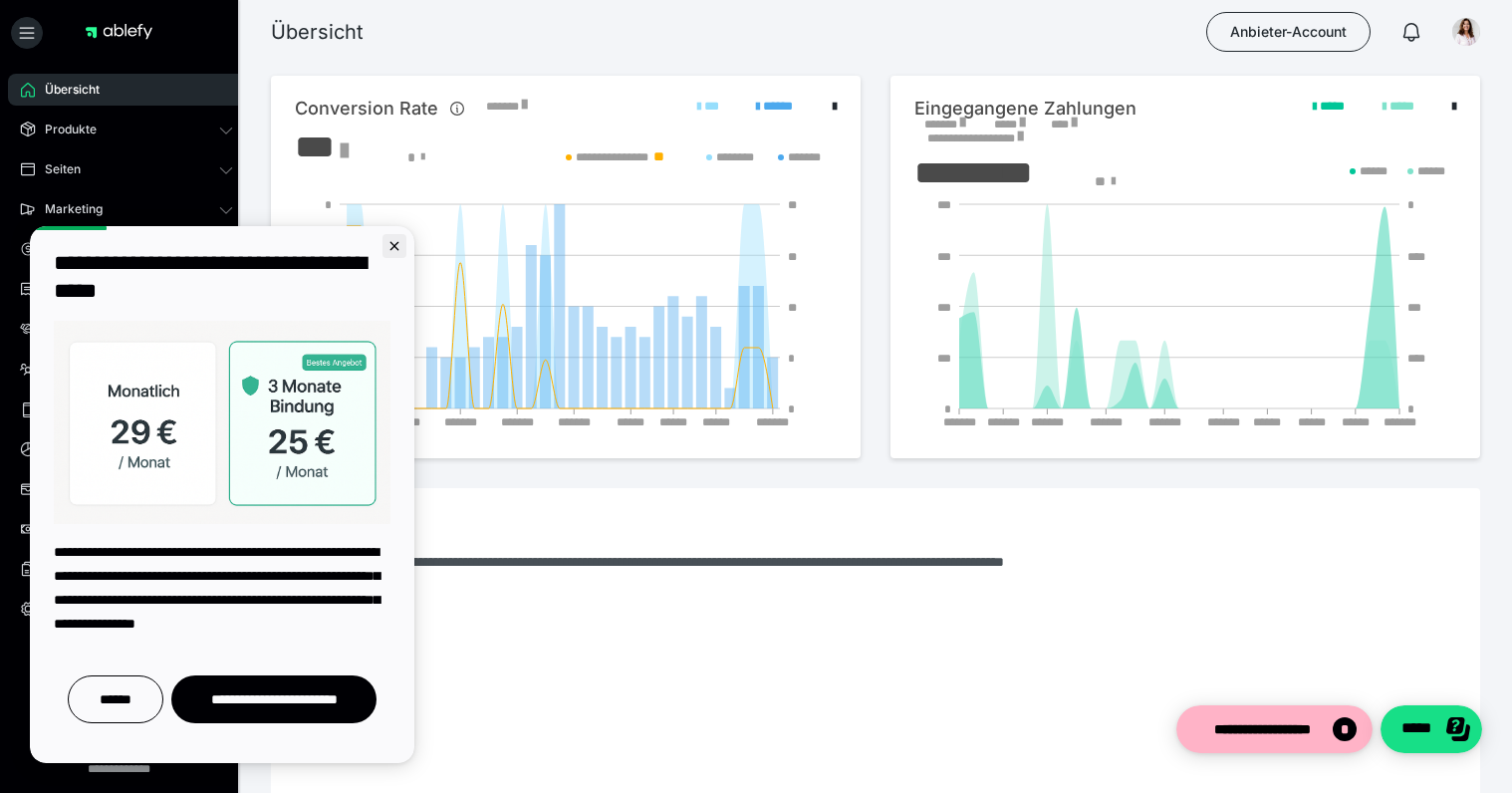 click 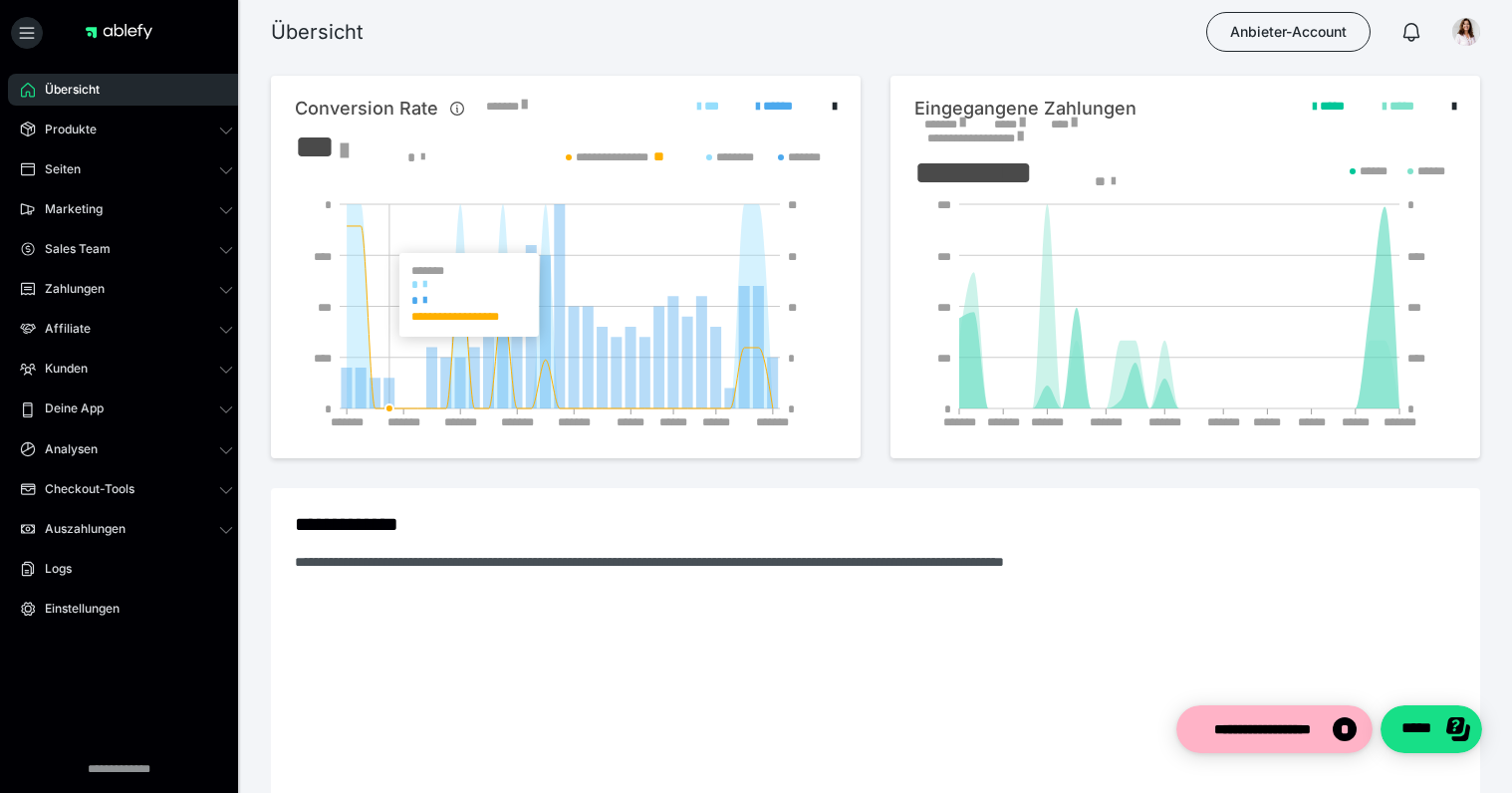 scroll, scrollTop: 0, scrollLeft: 0, axis: both 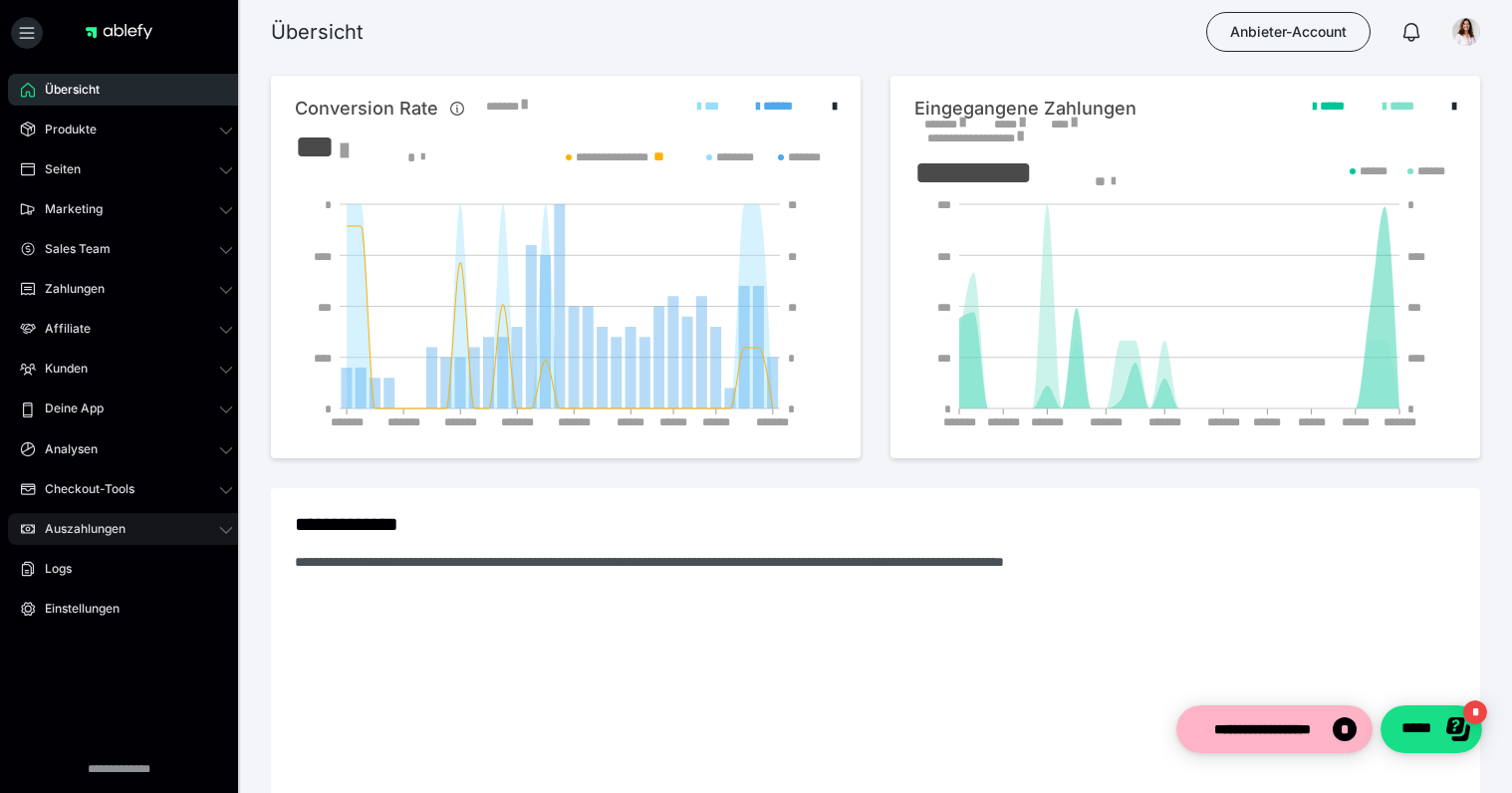 click on "Auszahlungen" at bounding box center [78, 529] 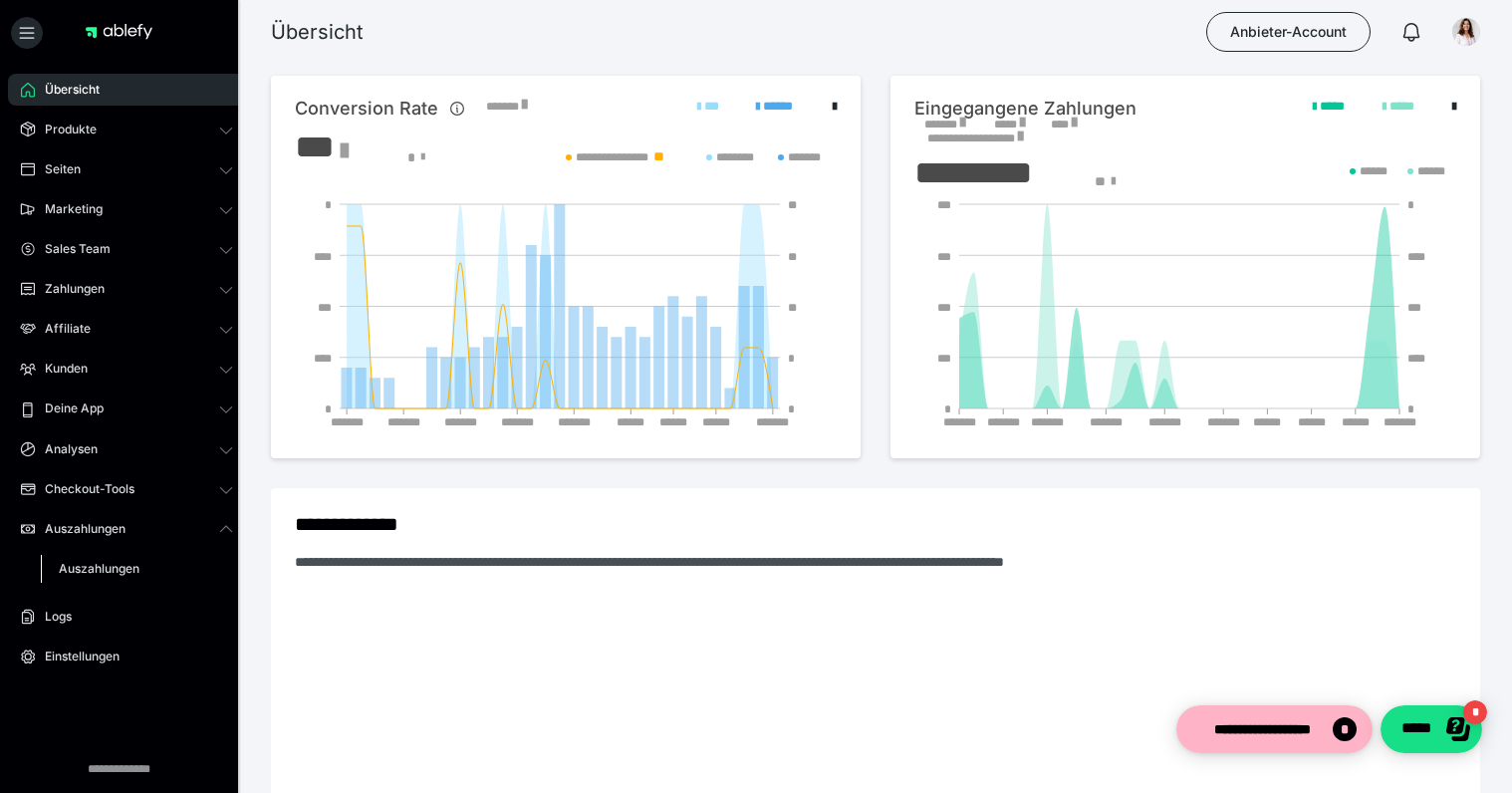 click on "Auszahlungen" at bounding box center (99, 568) 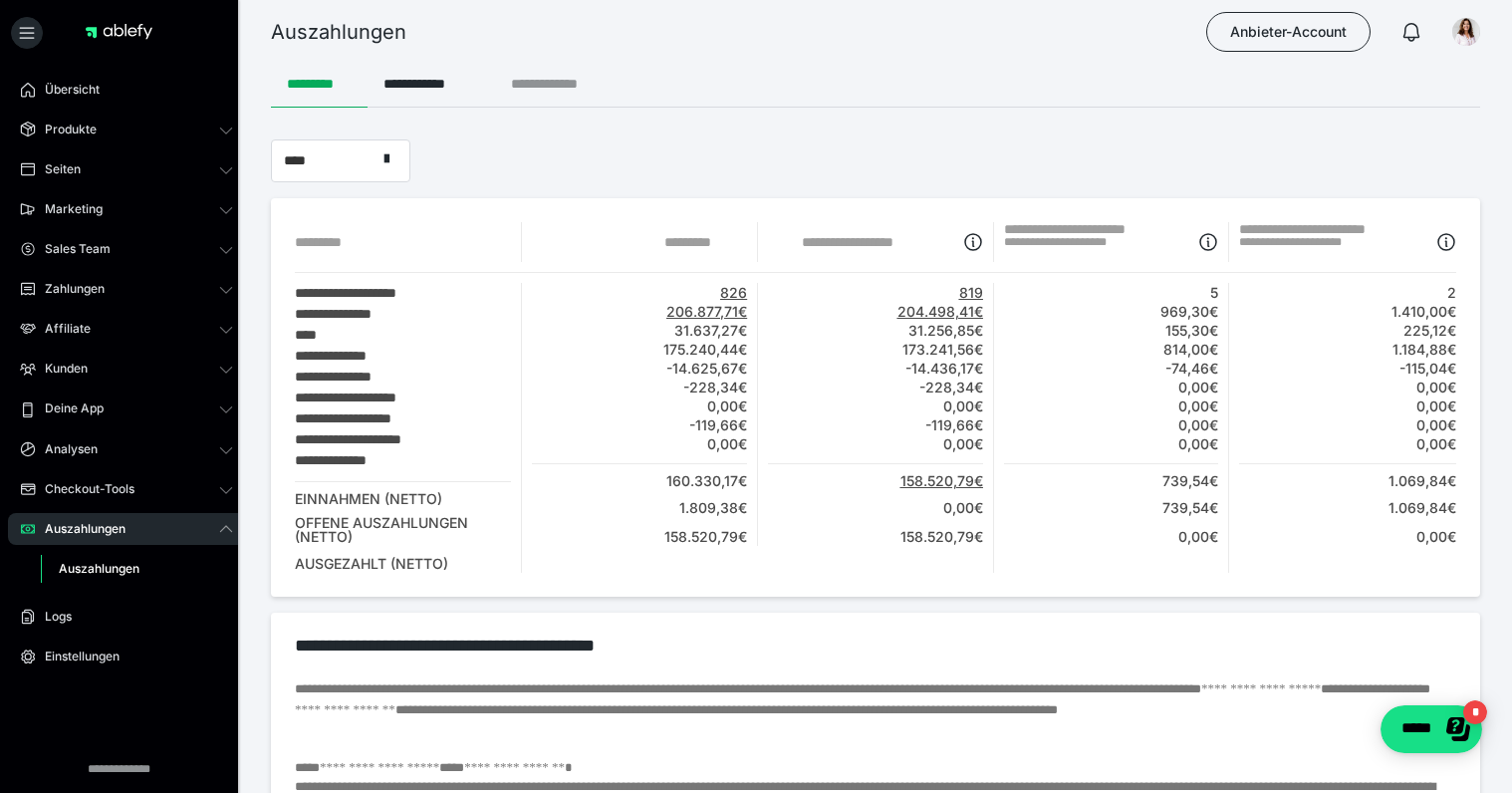 click on "**********" at bounding box center (556, 84) 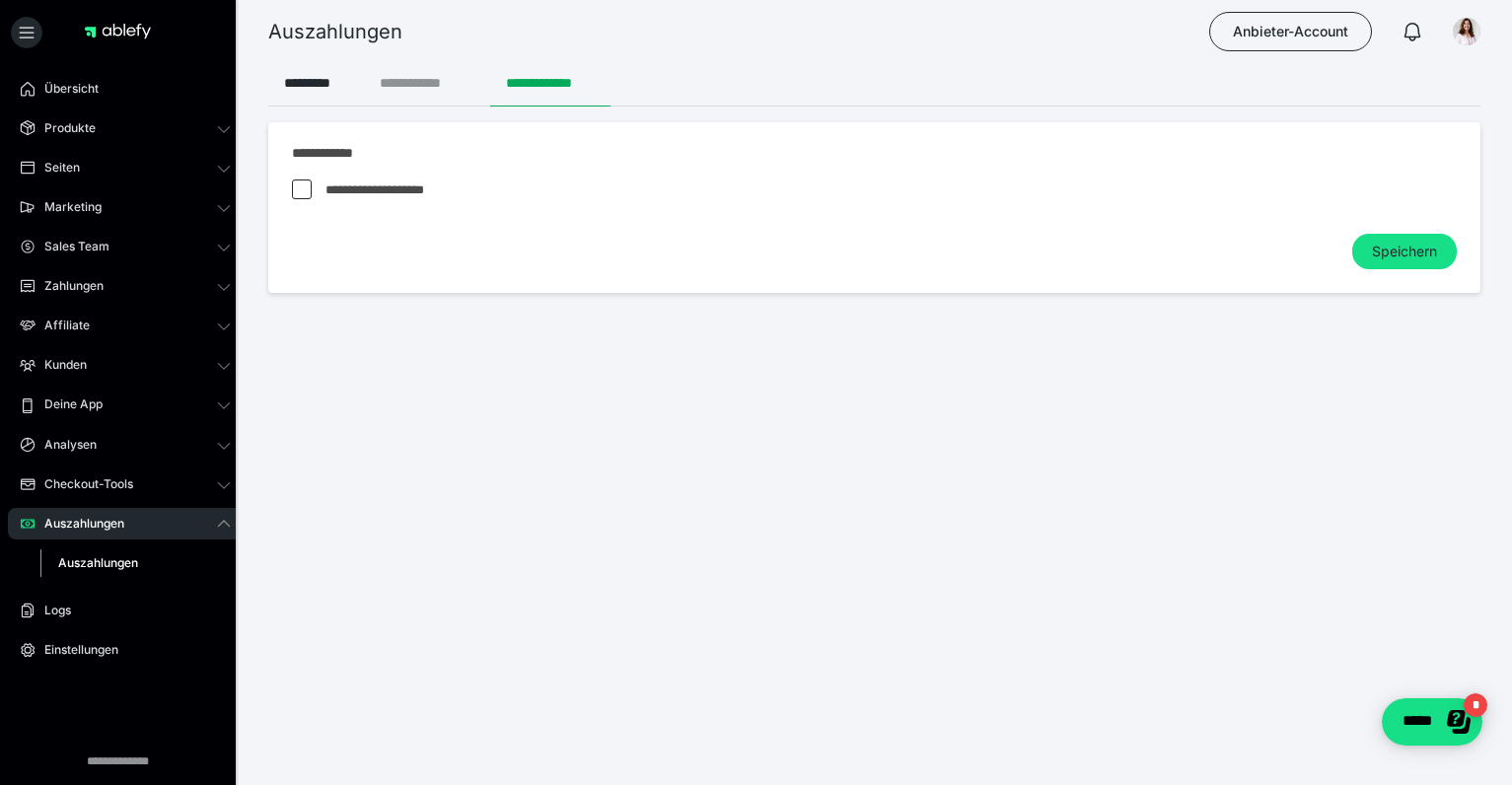 click on "**********" at bounding box center [427, 83] 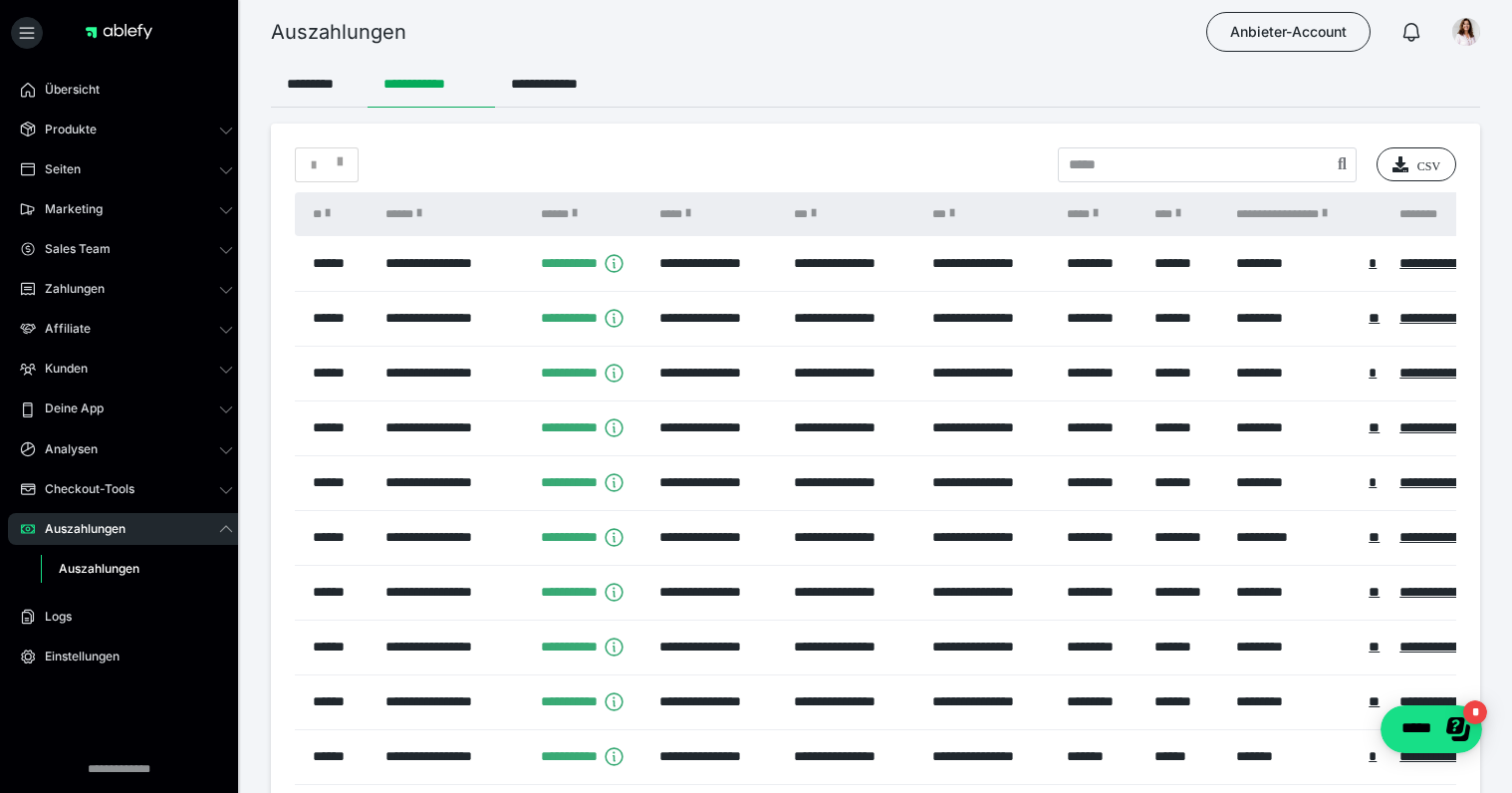 scroll, scrollTop: 0, scrollLeft: 107, axis: horizontal 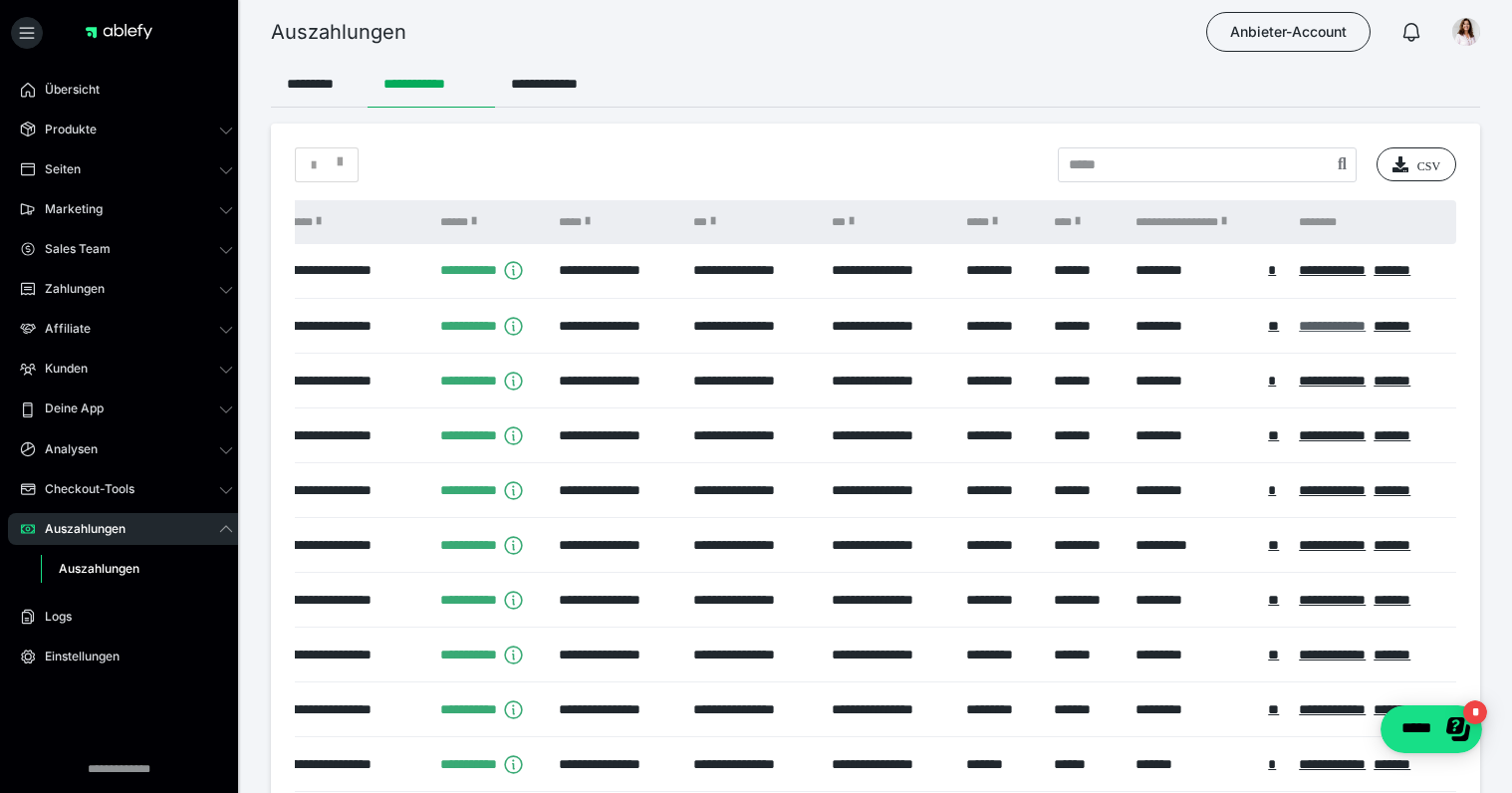 click on "**********" at bounding box center [1332, 326] 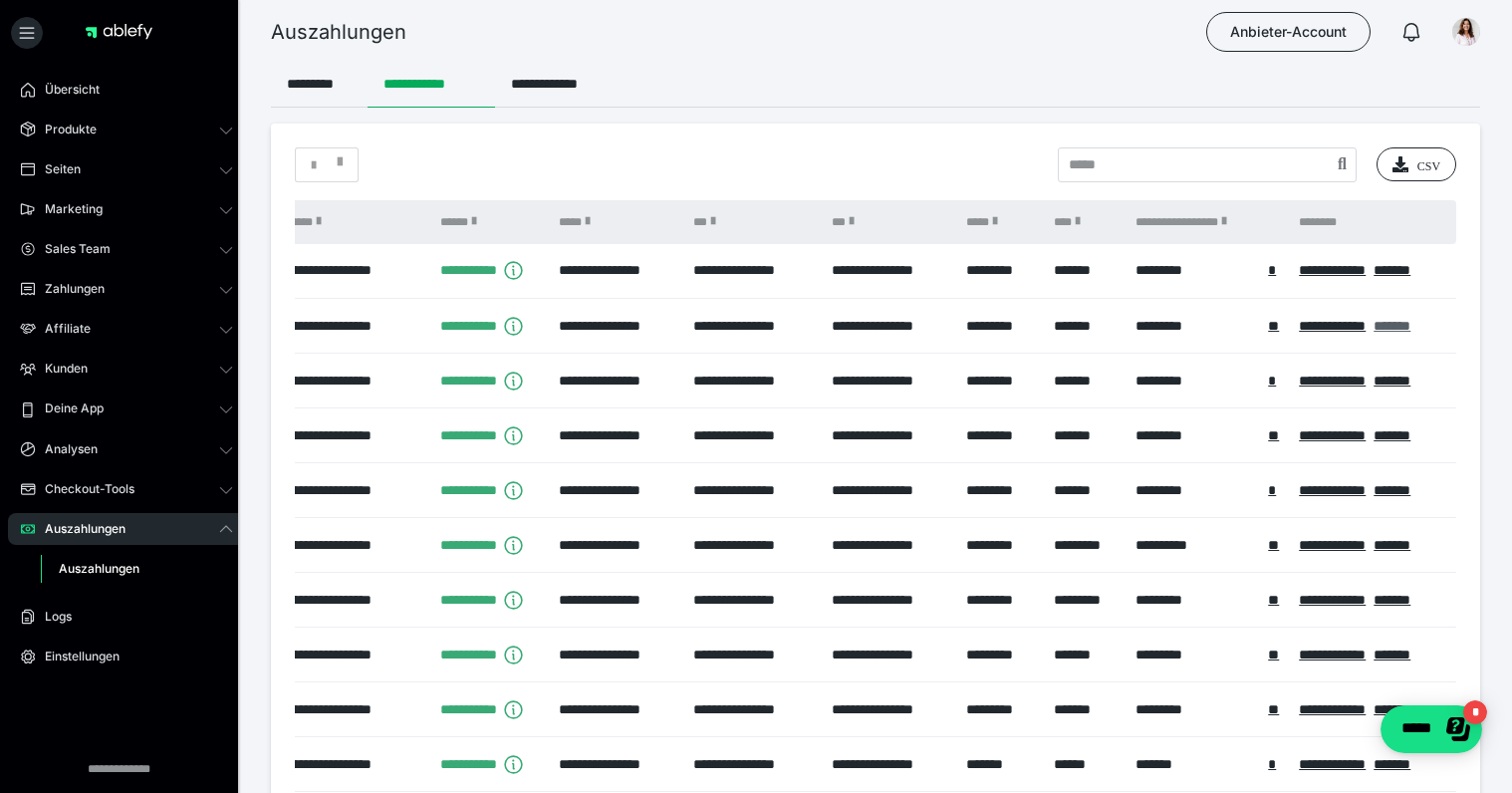 click on "*******" at bounding box center [1391, 326] 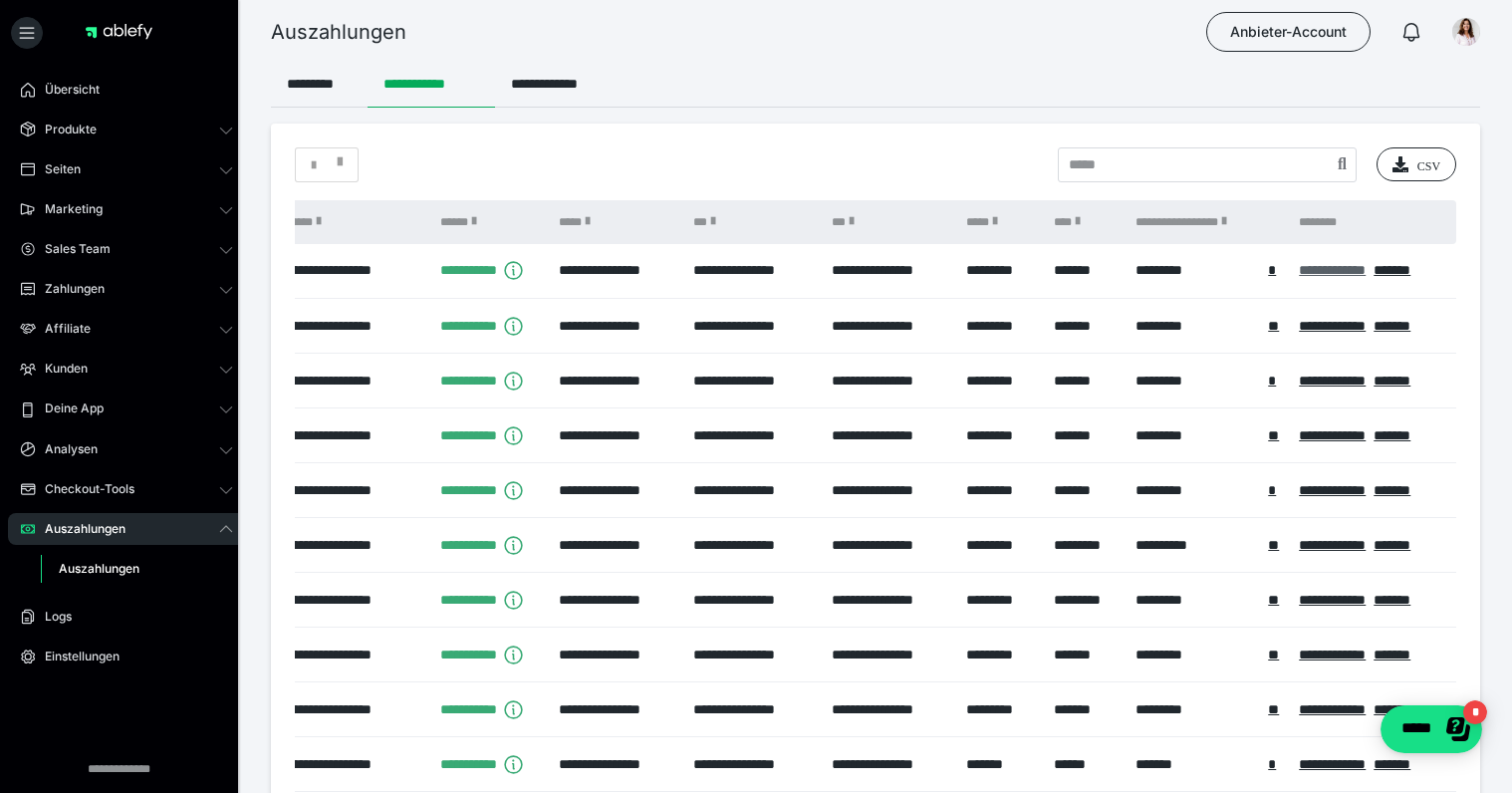 click on "**********" at bounding box center (1332, 270) 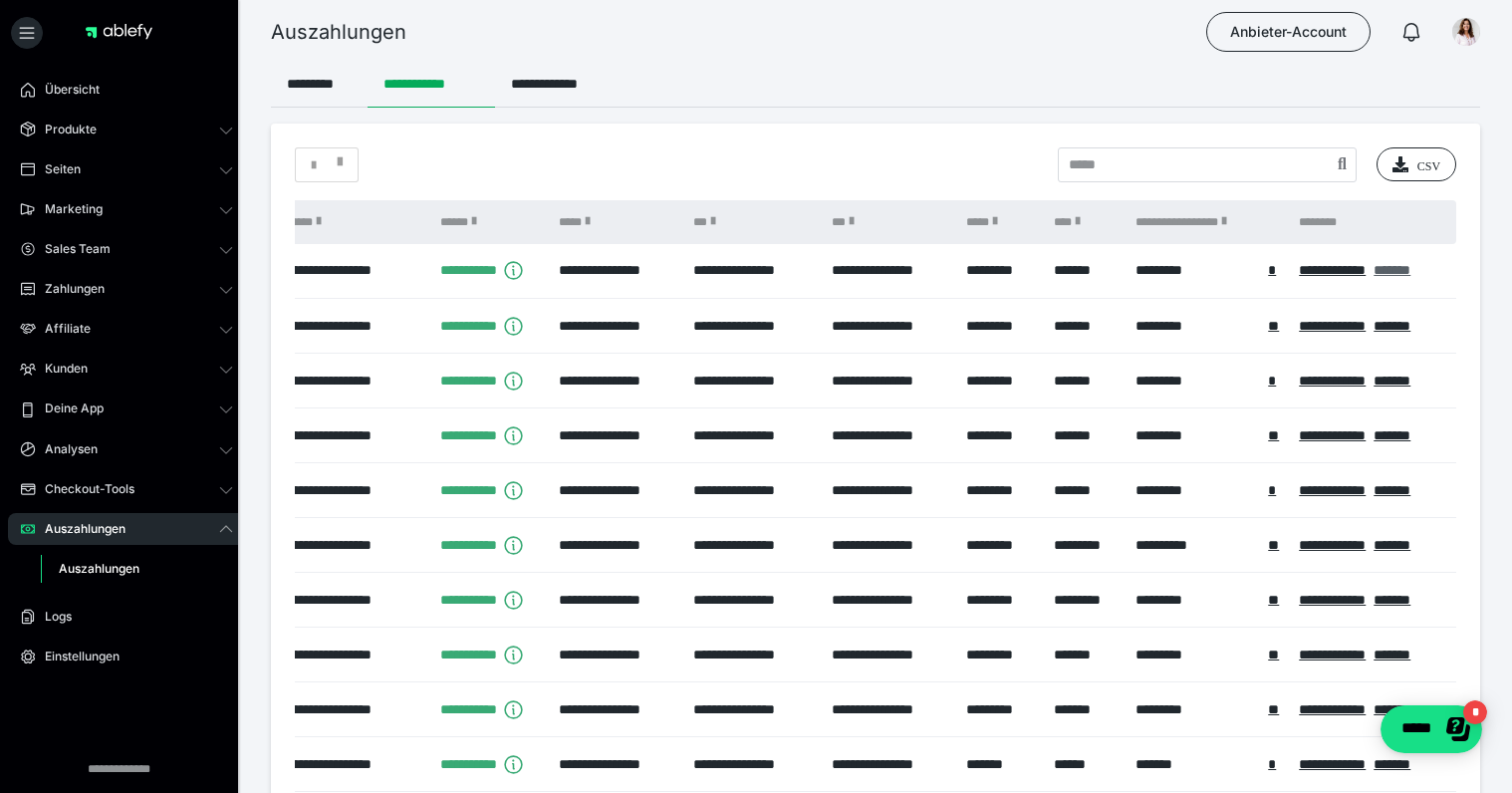 click on "*******" at bounding box center (1391, 270) 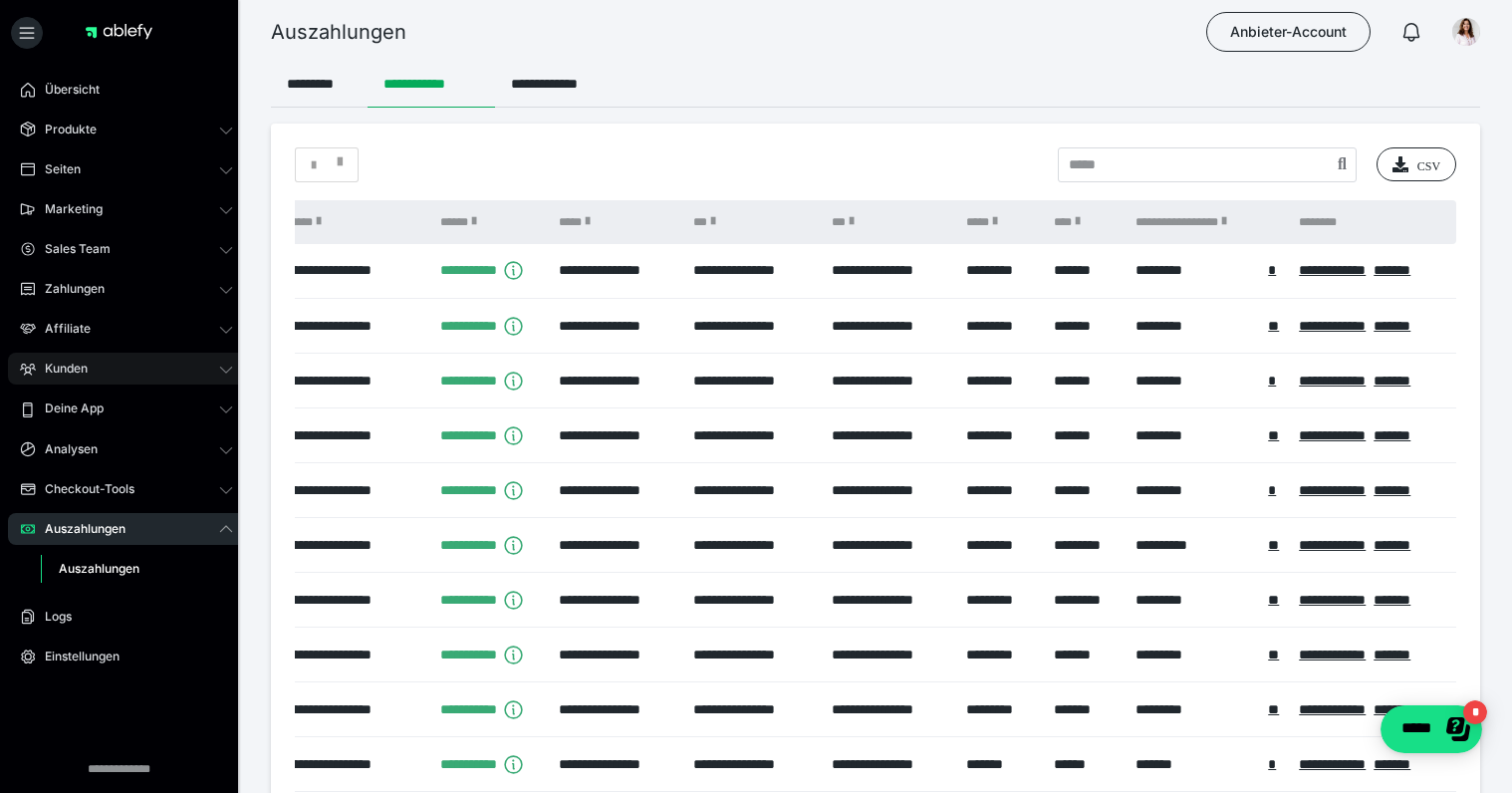 click on "Kunden" at bounding box center (59, 369) 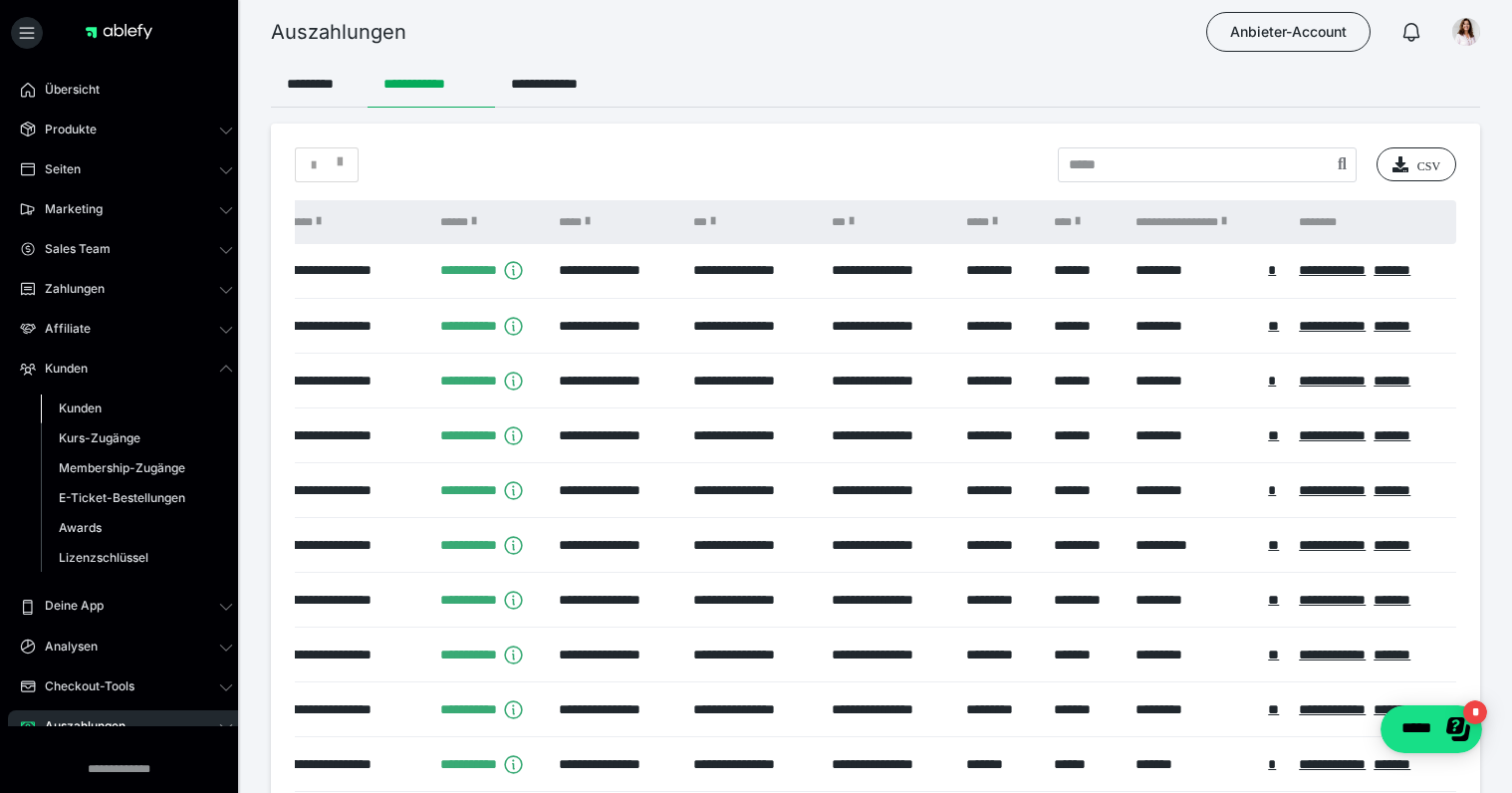 click on "Kunden" at bounding box center (80, 407) 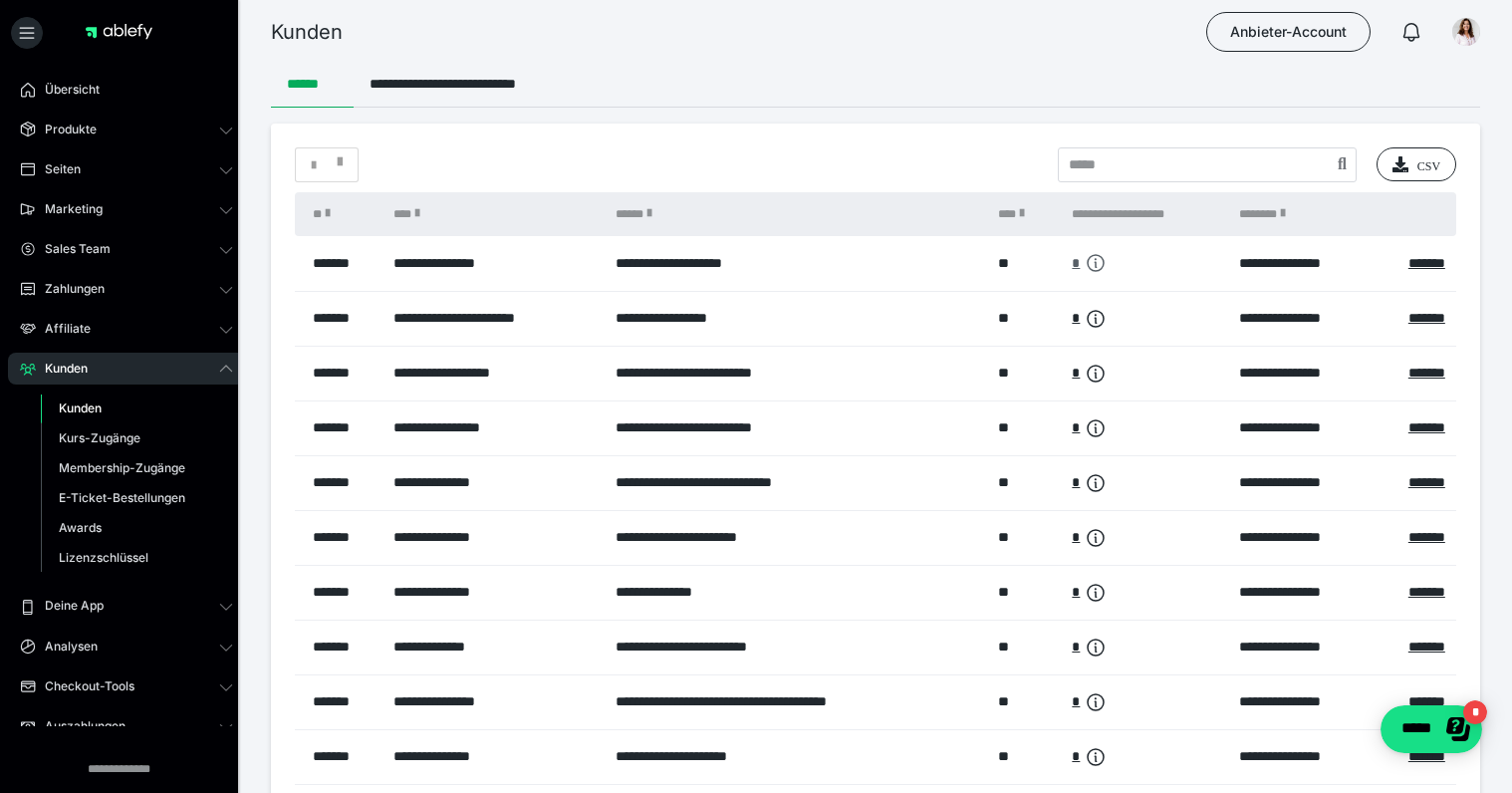 click on "*" at bounding box center (1076, 263) 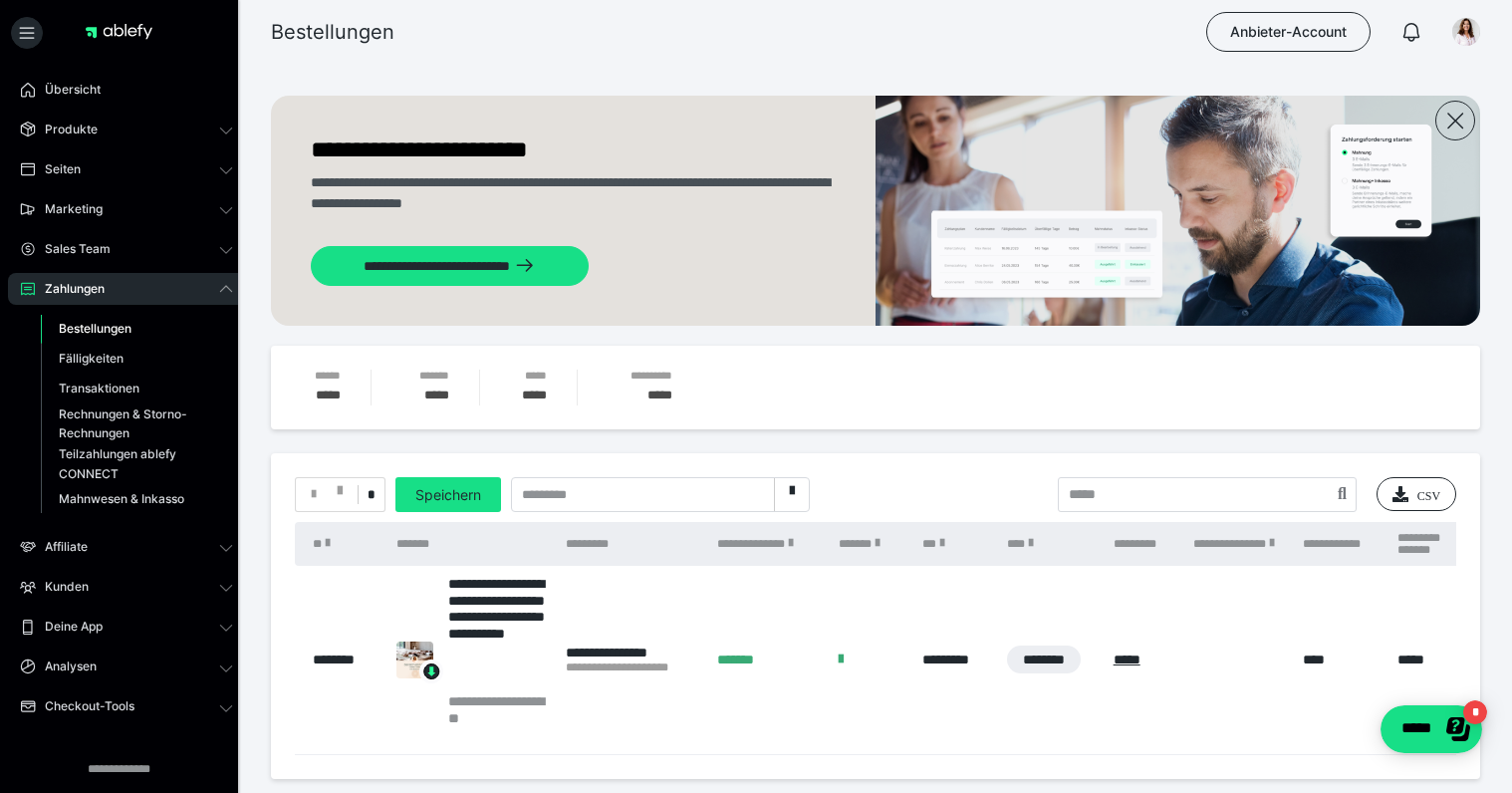 click on "Bestellungen" at bounding box center [95, 328] 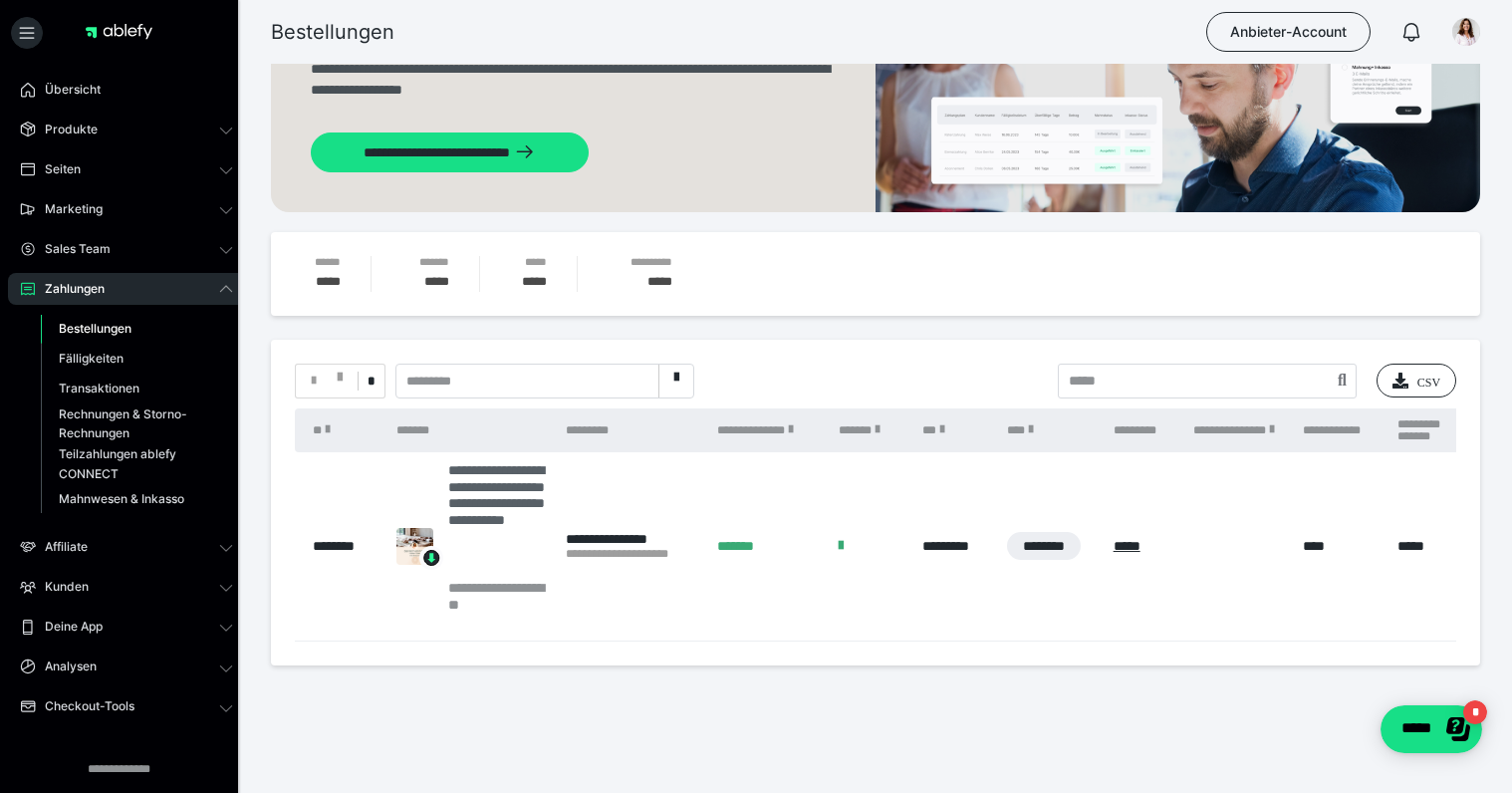 scroll, scrollTop: 117, scrollLeft: 0, axis: vertical 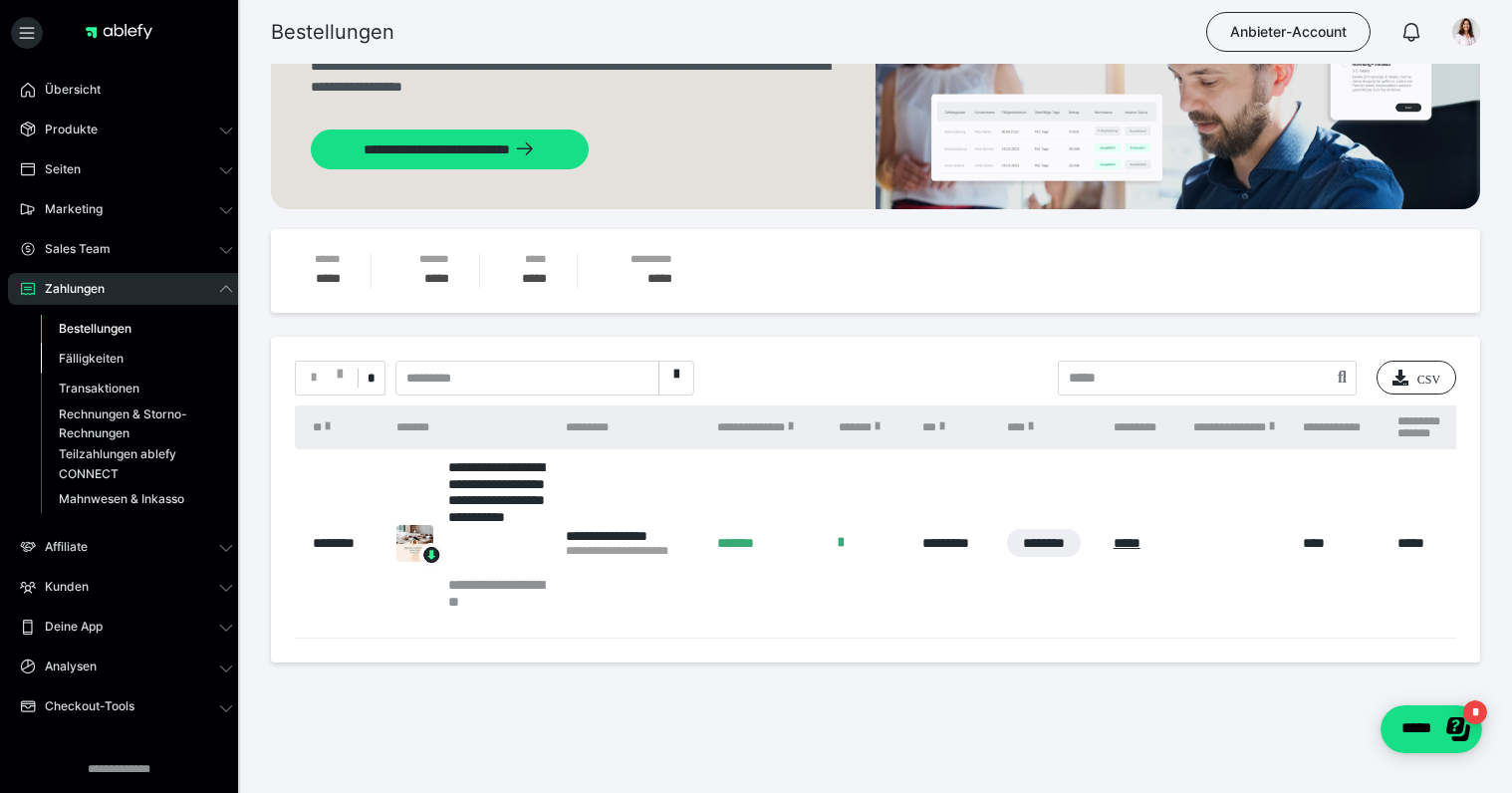 click on "Fälligkeiten" at bounding box center [91, 358] 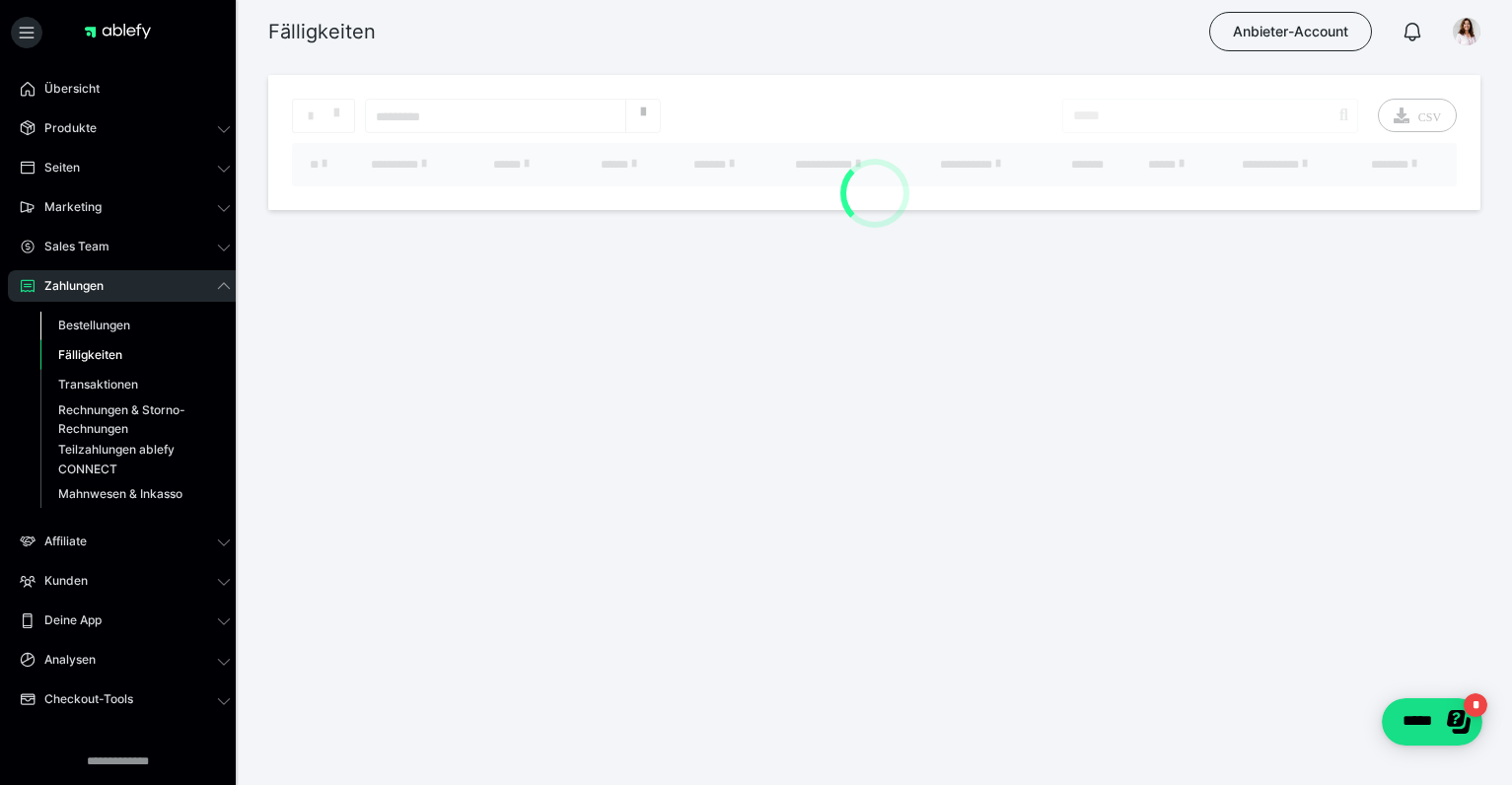 click on "Bestellungen" at bounding box center [94, 324] 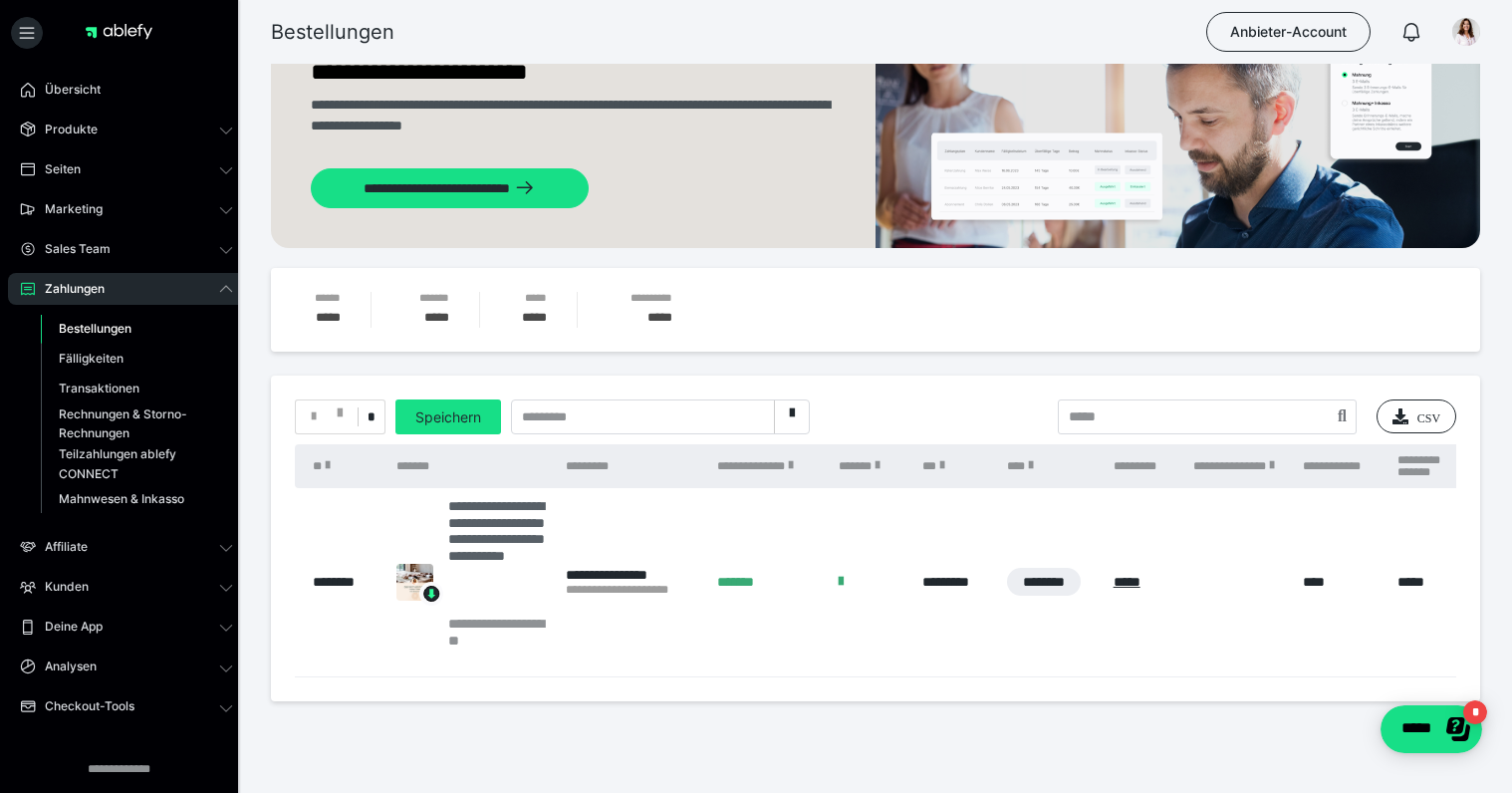 scroll, scrollTop: 117, scrollLeft: 0, axis: vertical 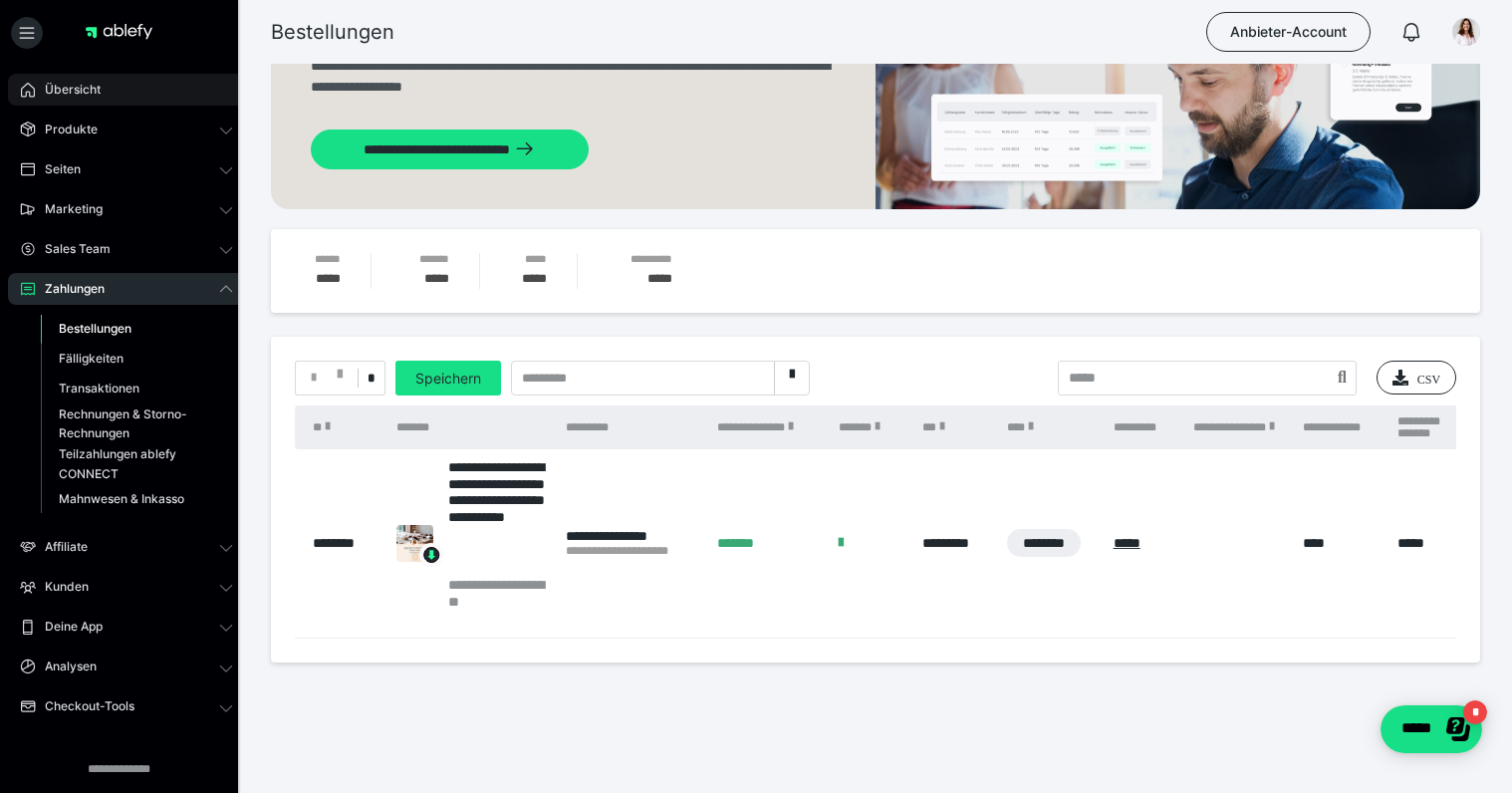 click on "Übersicht" at bounding box center [66, 90] 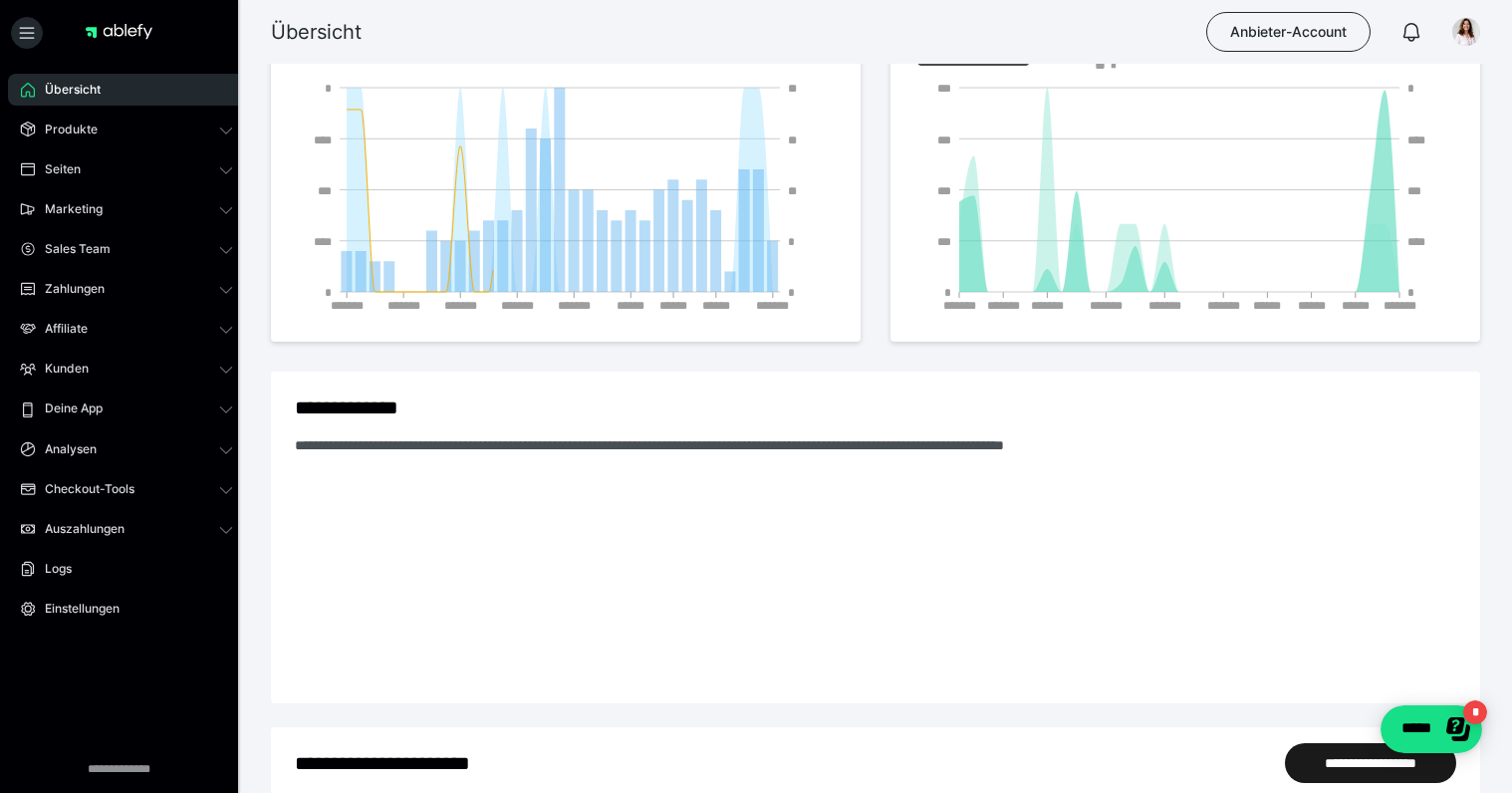 scroll, scrollTop: 0, scrollLeft: 0, axis: both 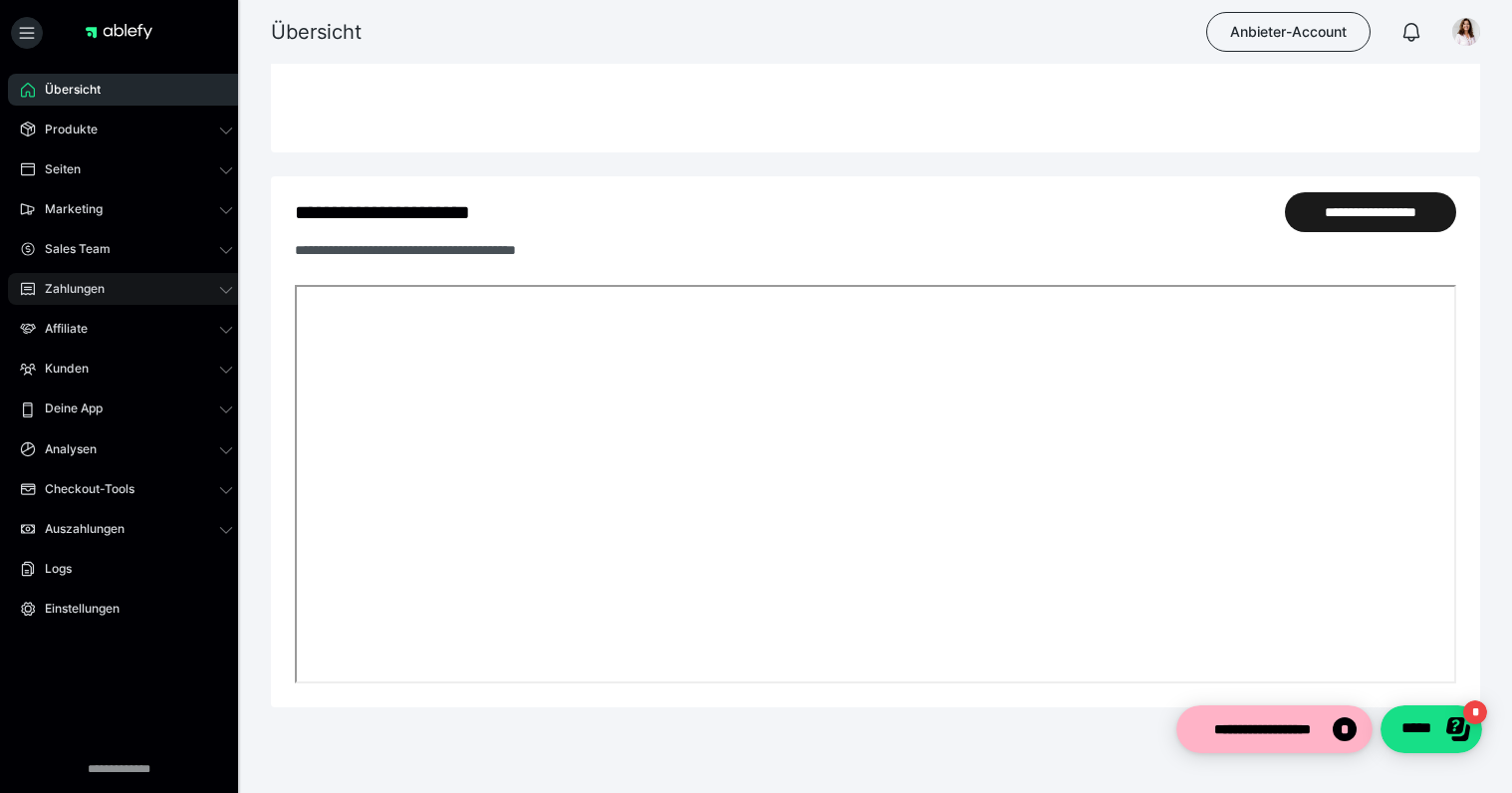 click on "Zahlungen" at bounding box center [68, 289] 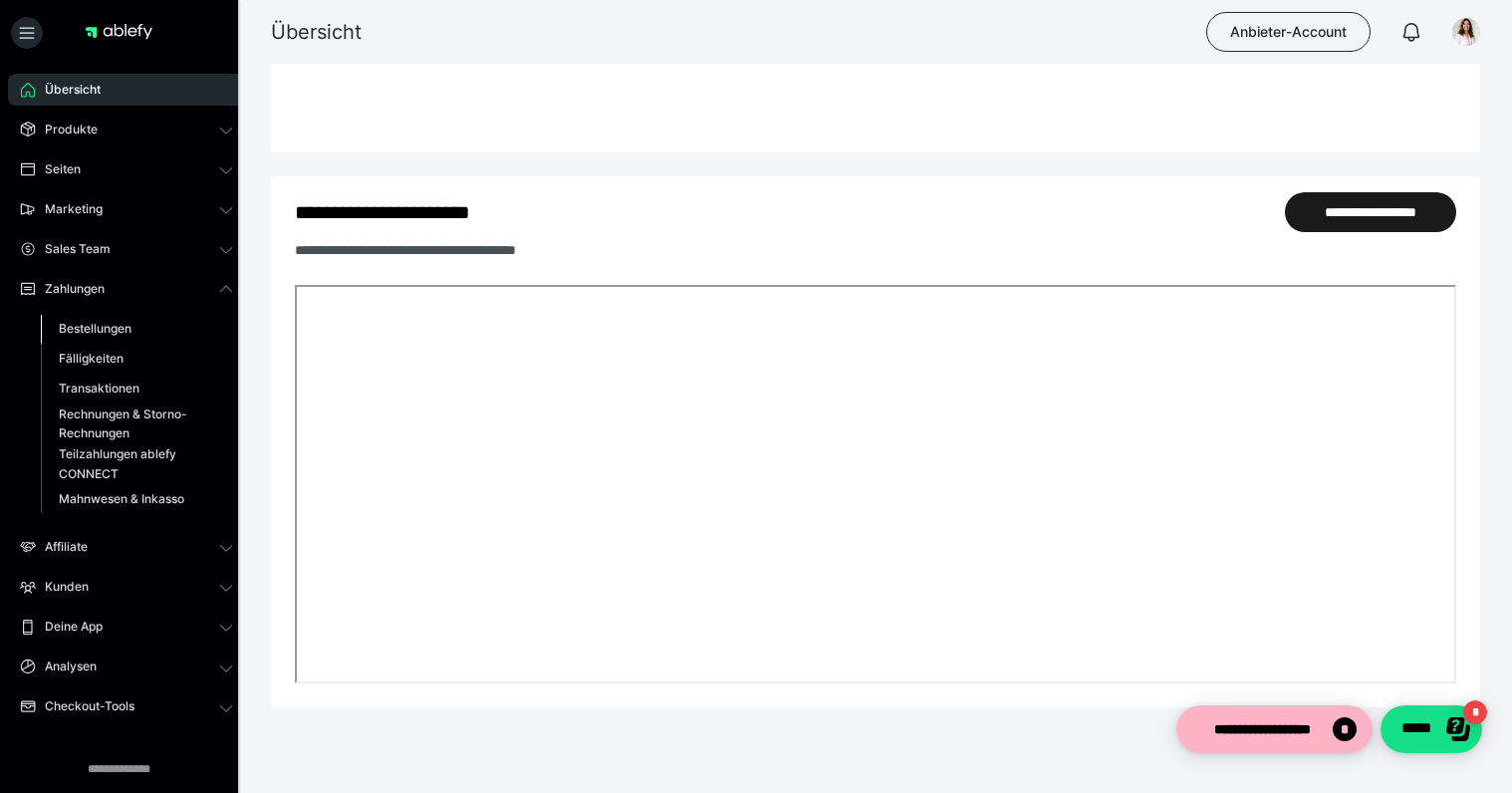 click on "Bestellungen" at bounding box center (95, 328) 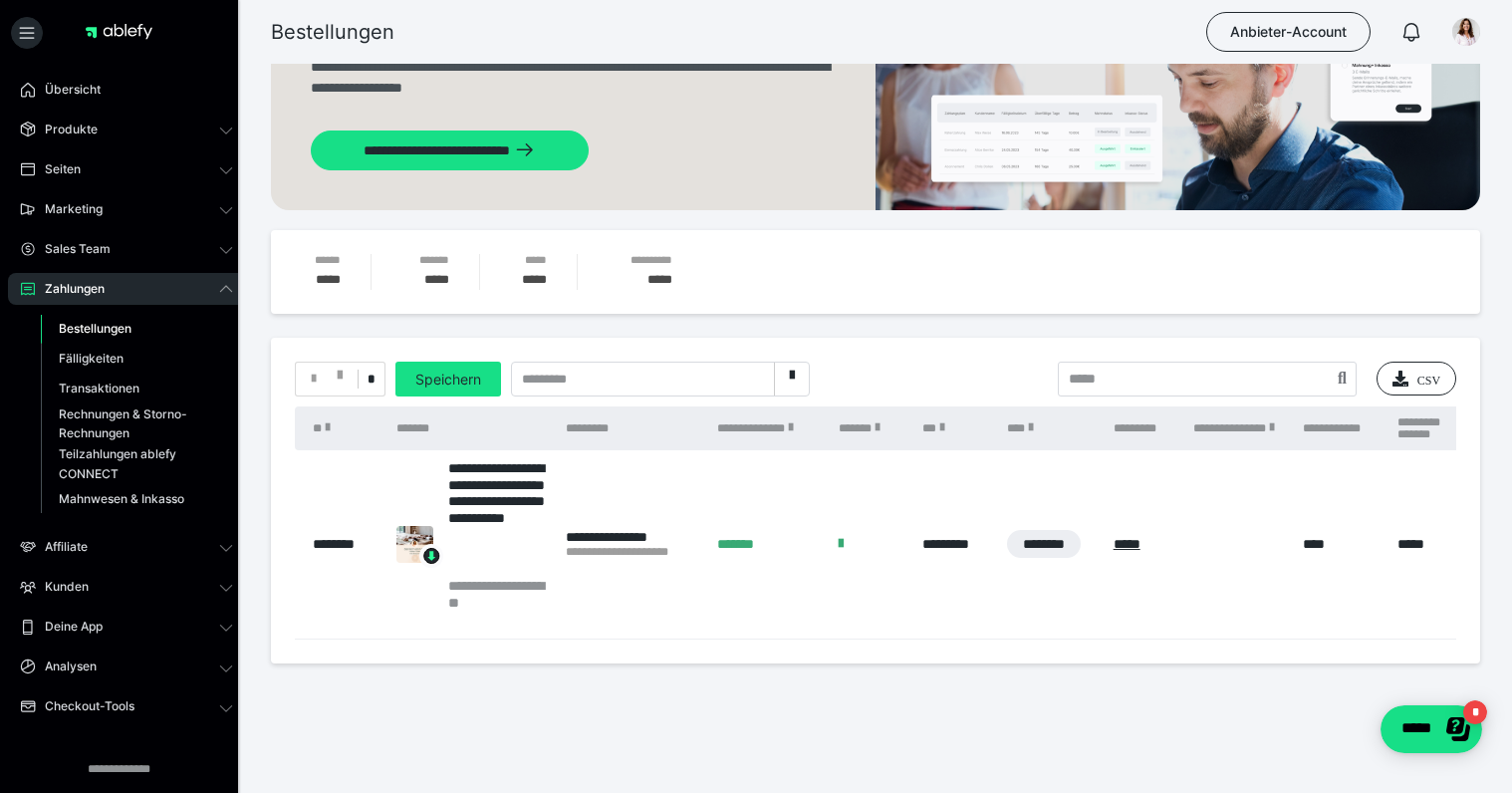 scroll, scrollTop: 117, scrollLeft: 0, axis: vertical 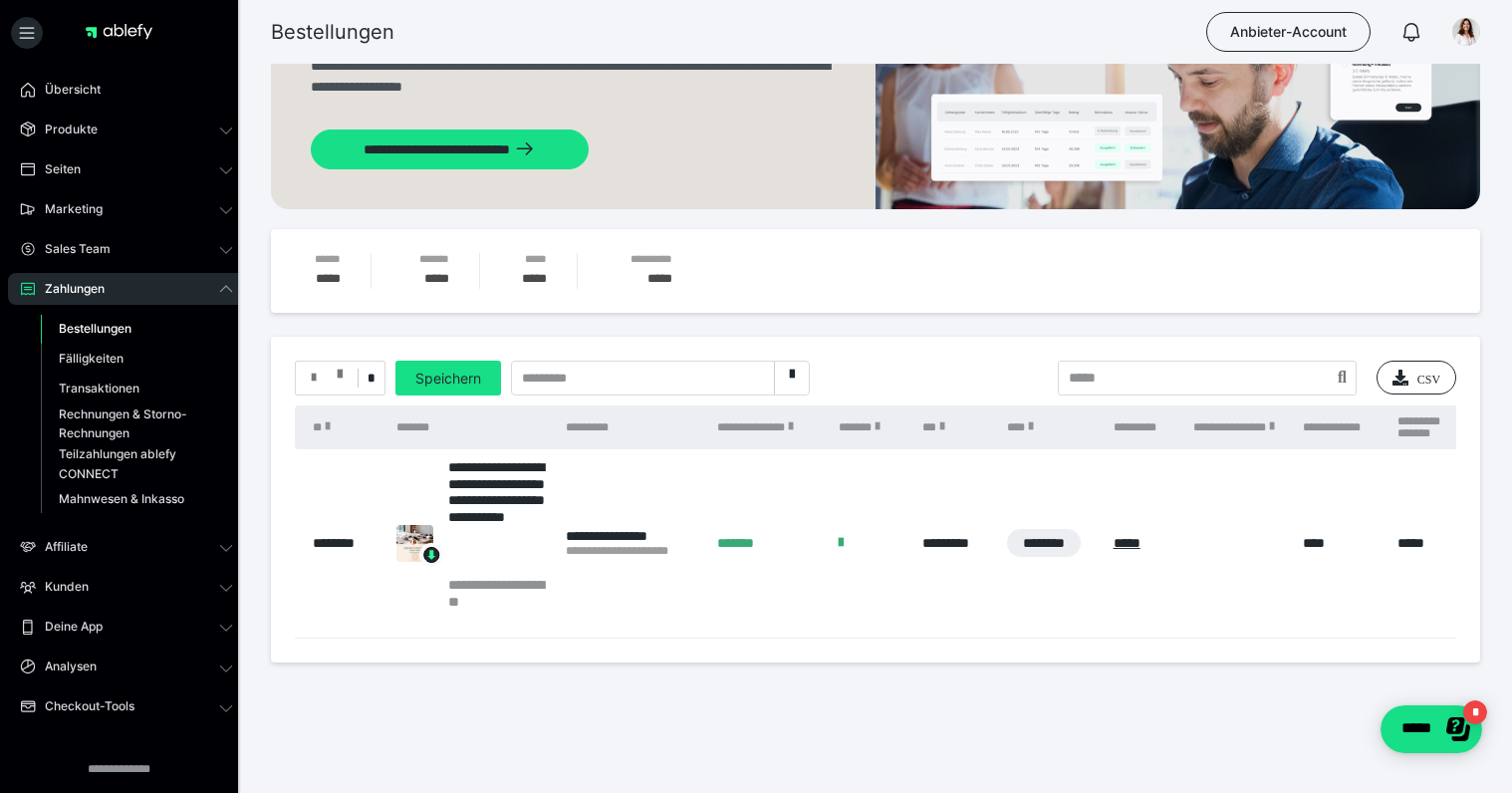 click at bounding box center (327, 378) 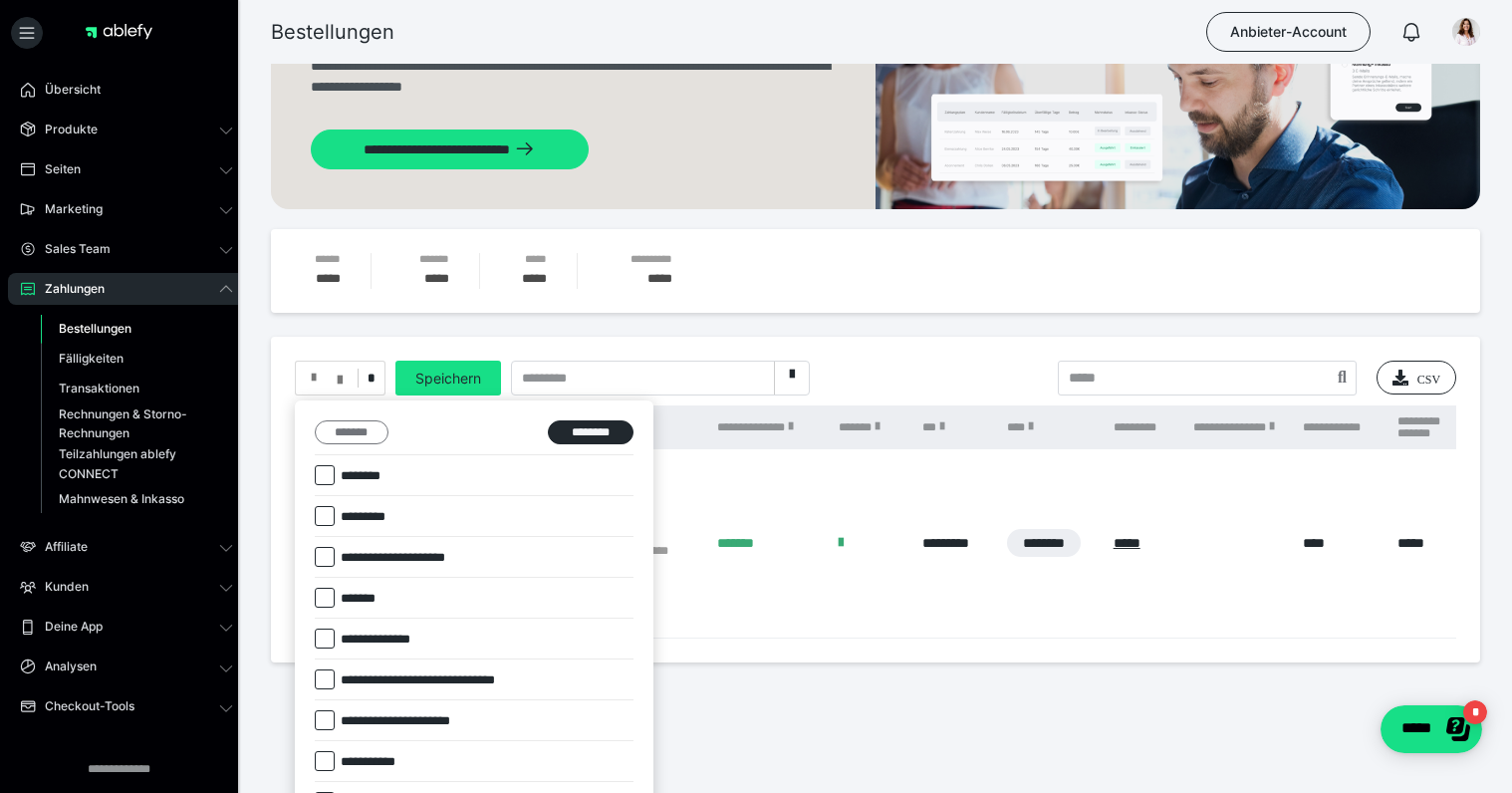 click on "*******" at bounding box center [352, 432] 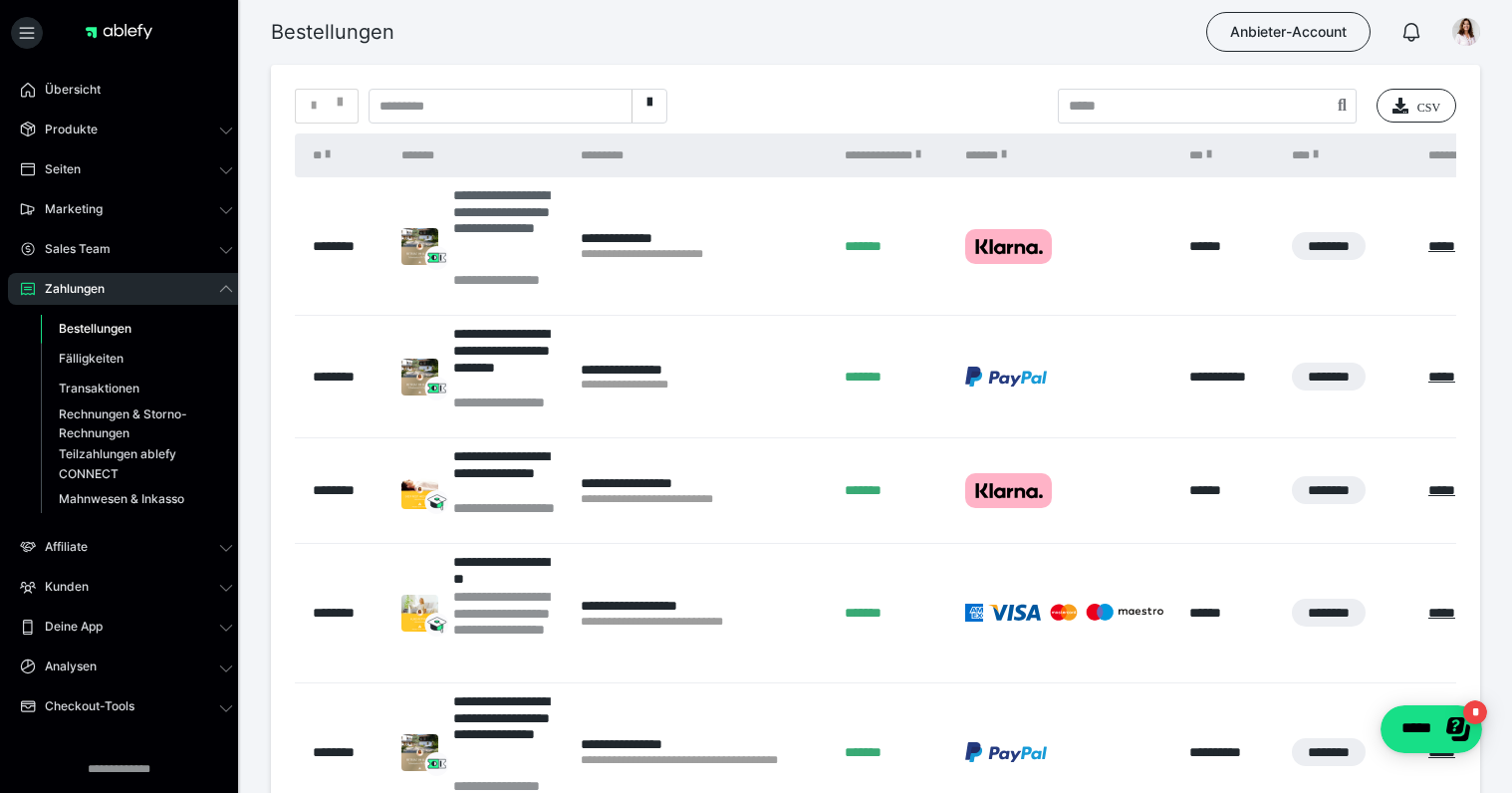scroll, scrollTop: 393, scrollLeft: 0, axis: vertical 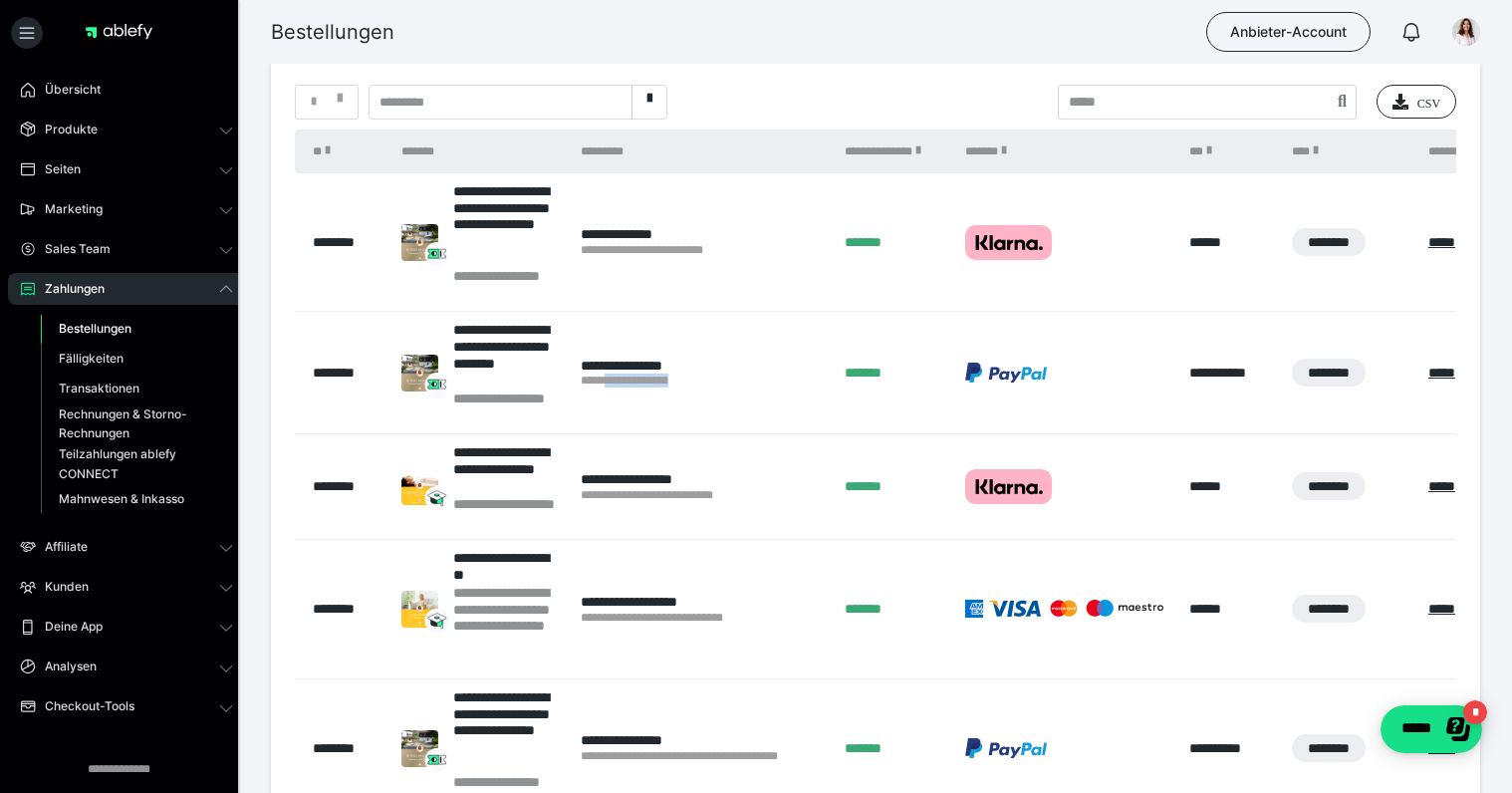 drag, startPoint x: 692, startPoint y: 379, endPoint x: 610, endPoint y: 376, distance: 82.0549 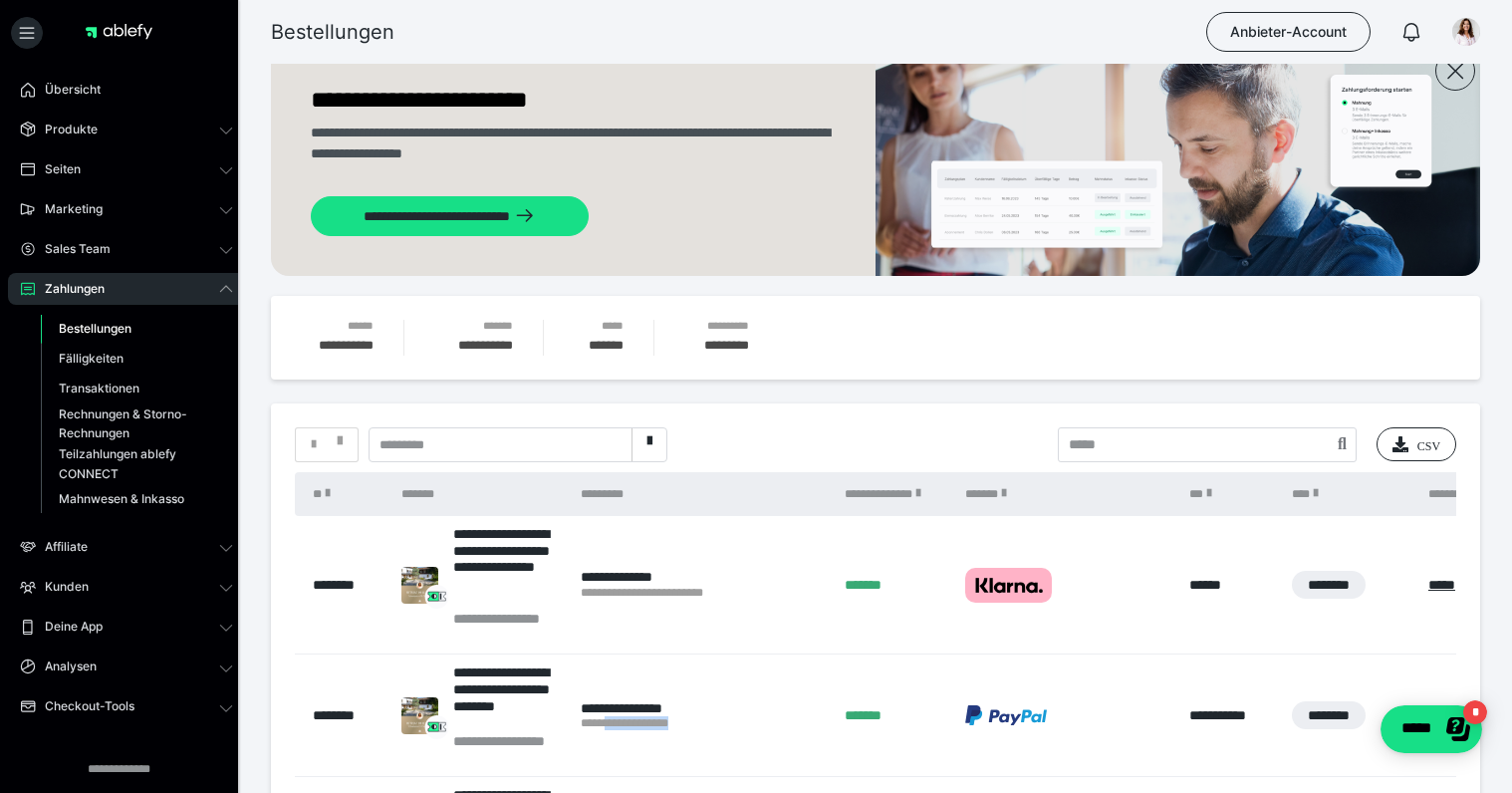 scroll, scrollTop: 49, scrollLeft: 0, axis: vertical 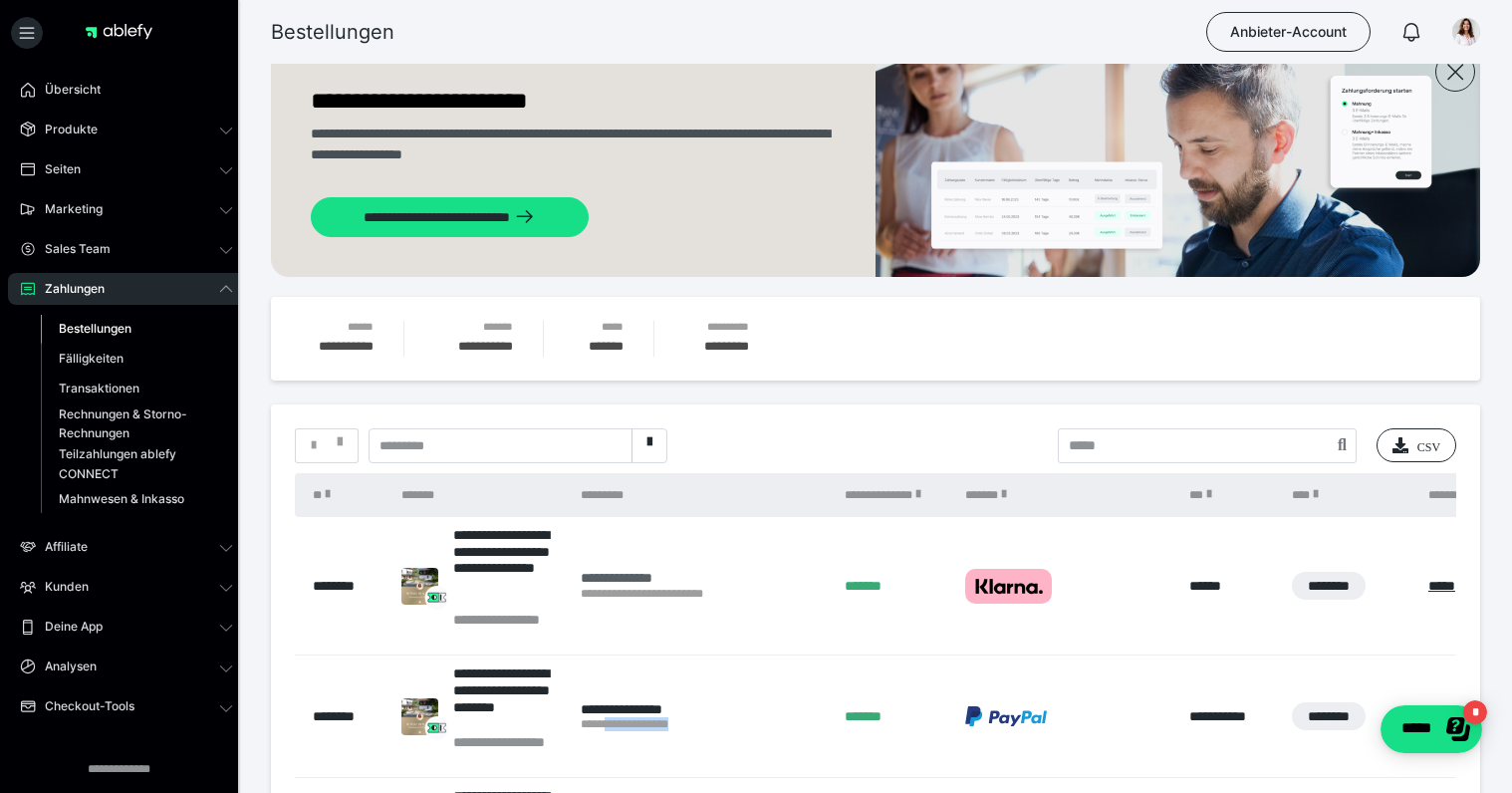 click on "**********" at bounding box center (702, 578) 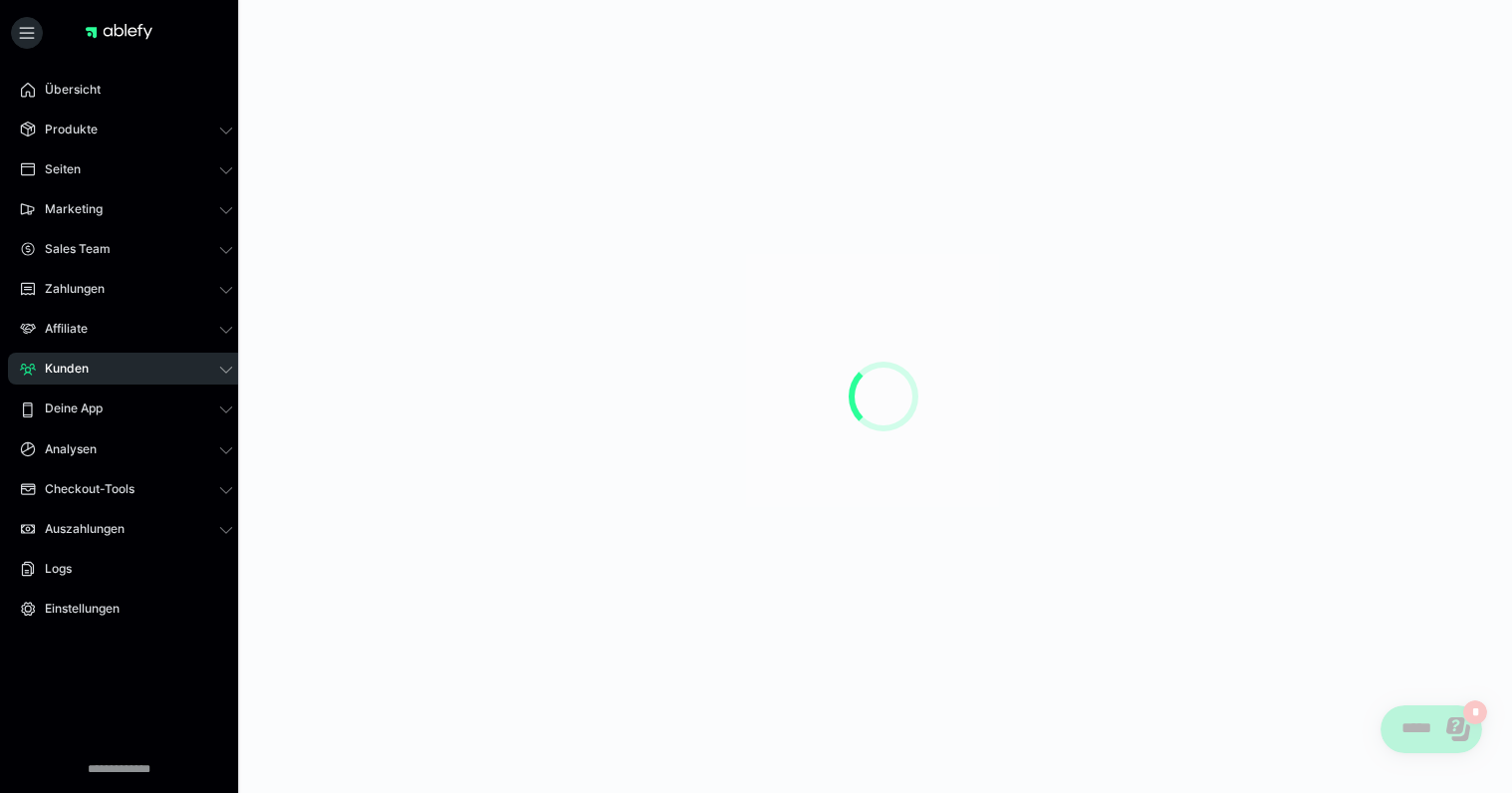 scroll, scrollTop: 0, scrollLeft: 0, axis: both 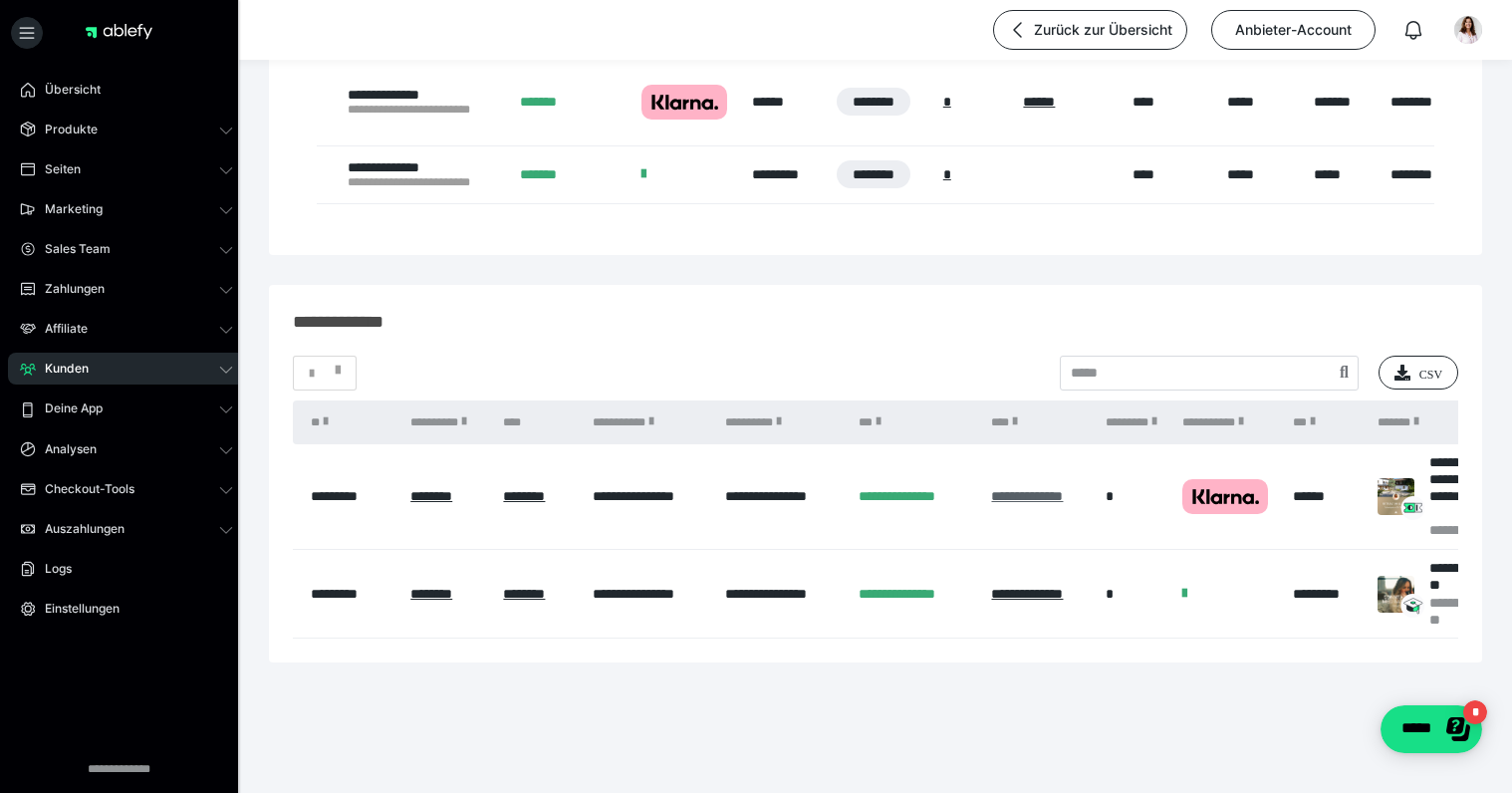 click on "**********" at bounding box center (1027, 496) 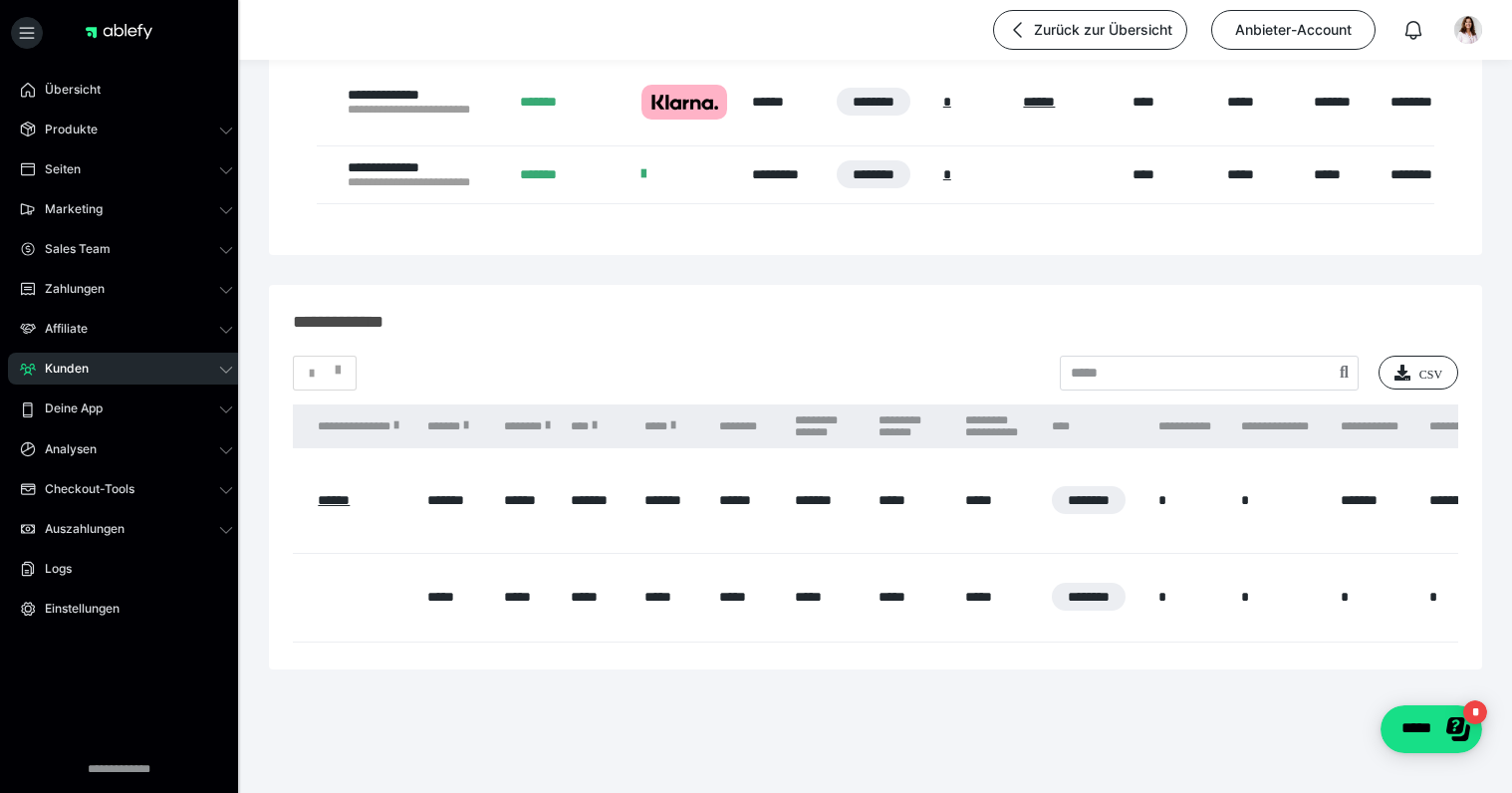 scroll, scrollTop: 0, scrollLeft: 1546, axis: horizontal 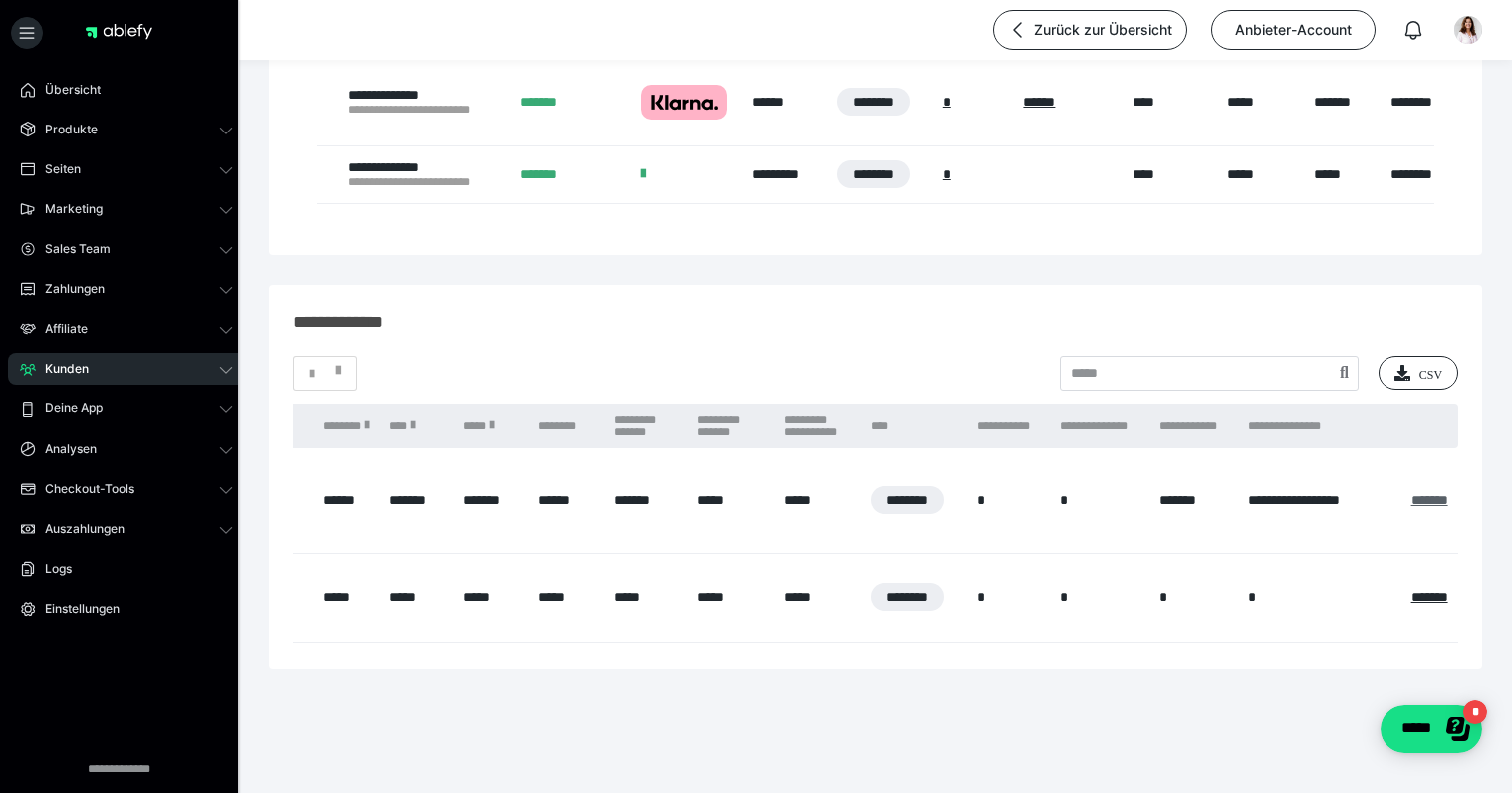 click on "*******" at bounding box center [1429, 500] 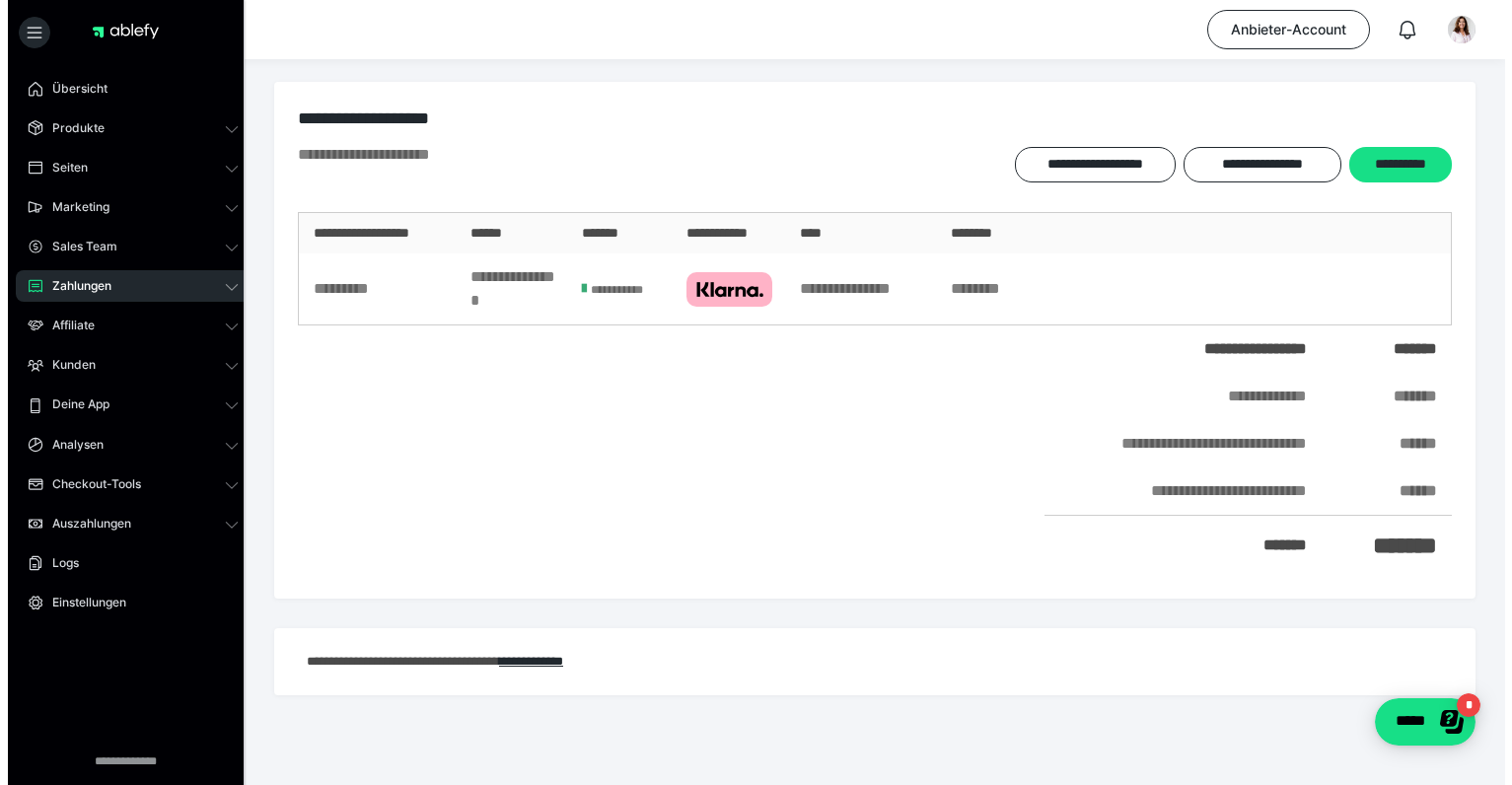 scroll, scrollTop: 0, scrollLeft: 0, axis: both 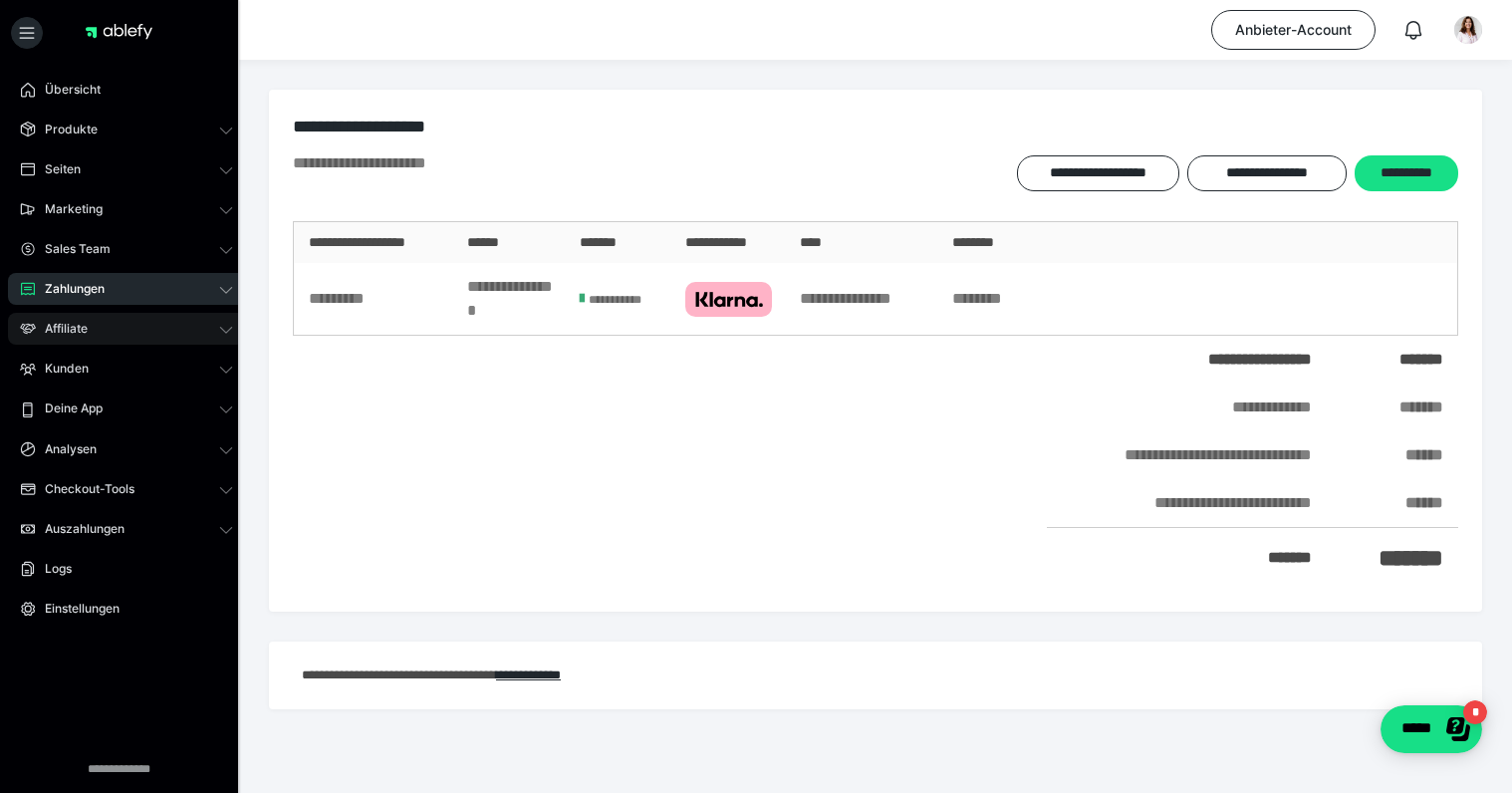 click on "Affiliate" at bounding box center [126, 329] 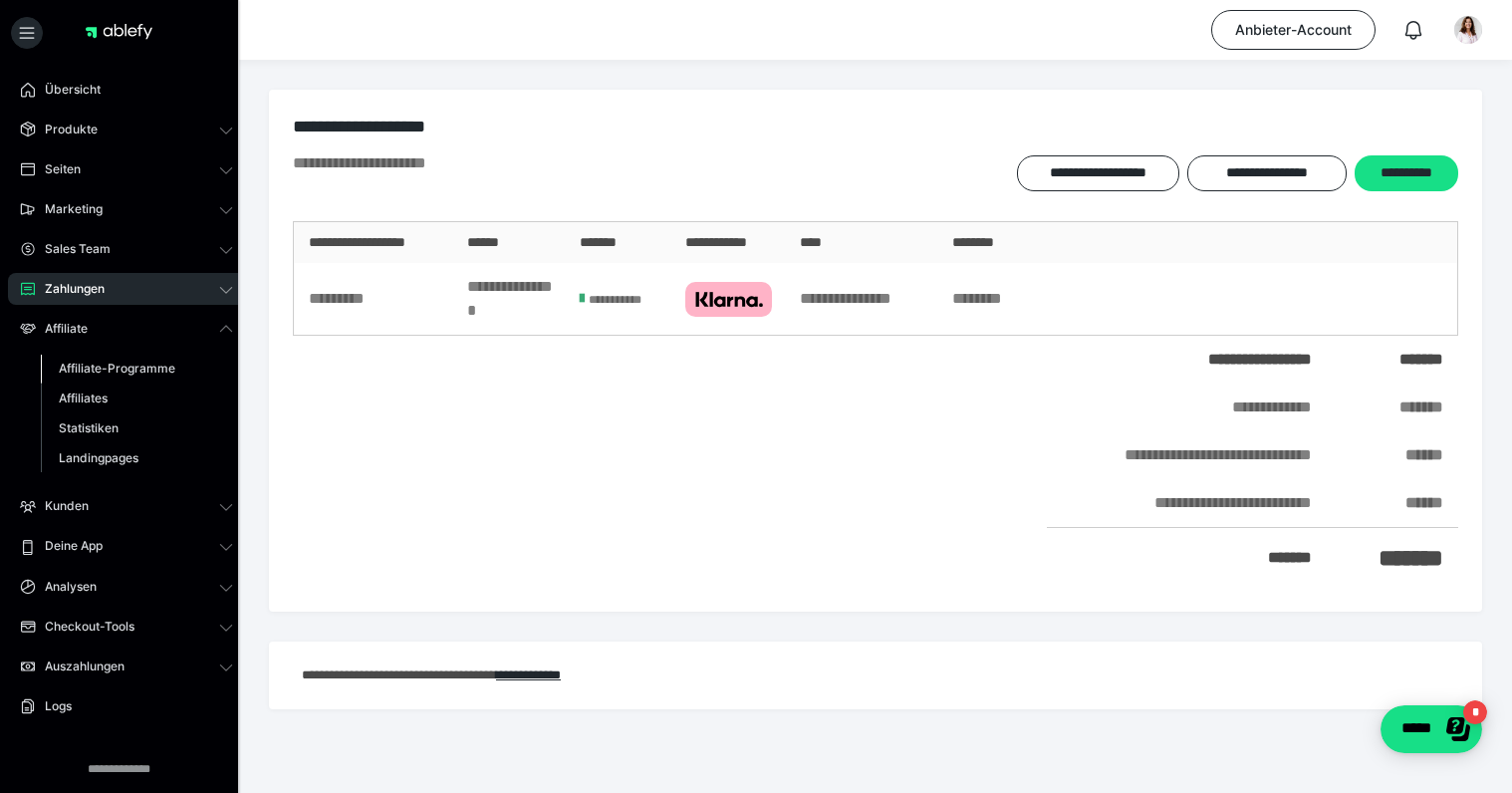click on "Affiliate-Programme" at bounding box center (117, 368) 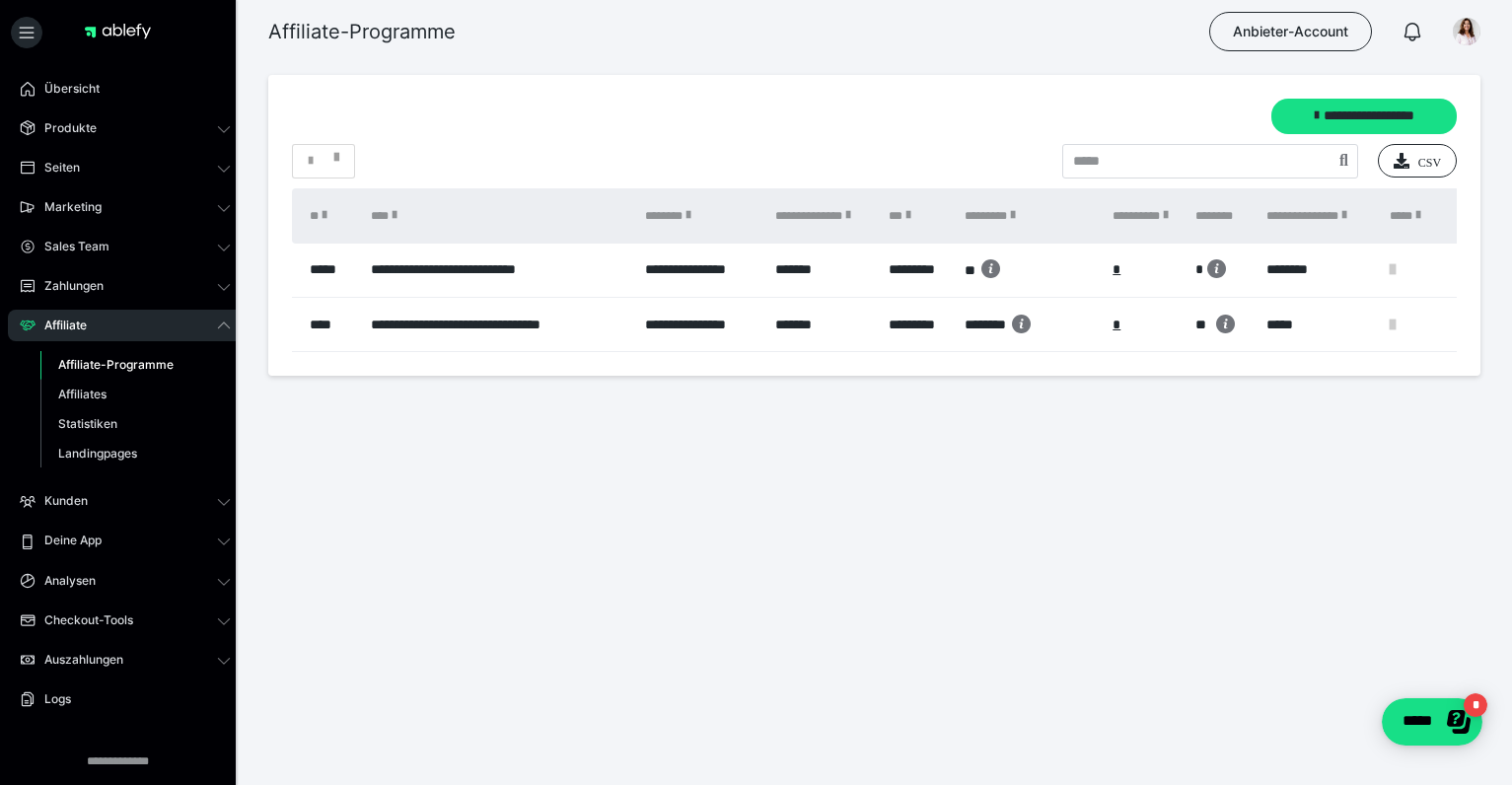 click on "*" at bounding box center [1198, 269] 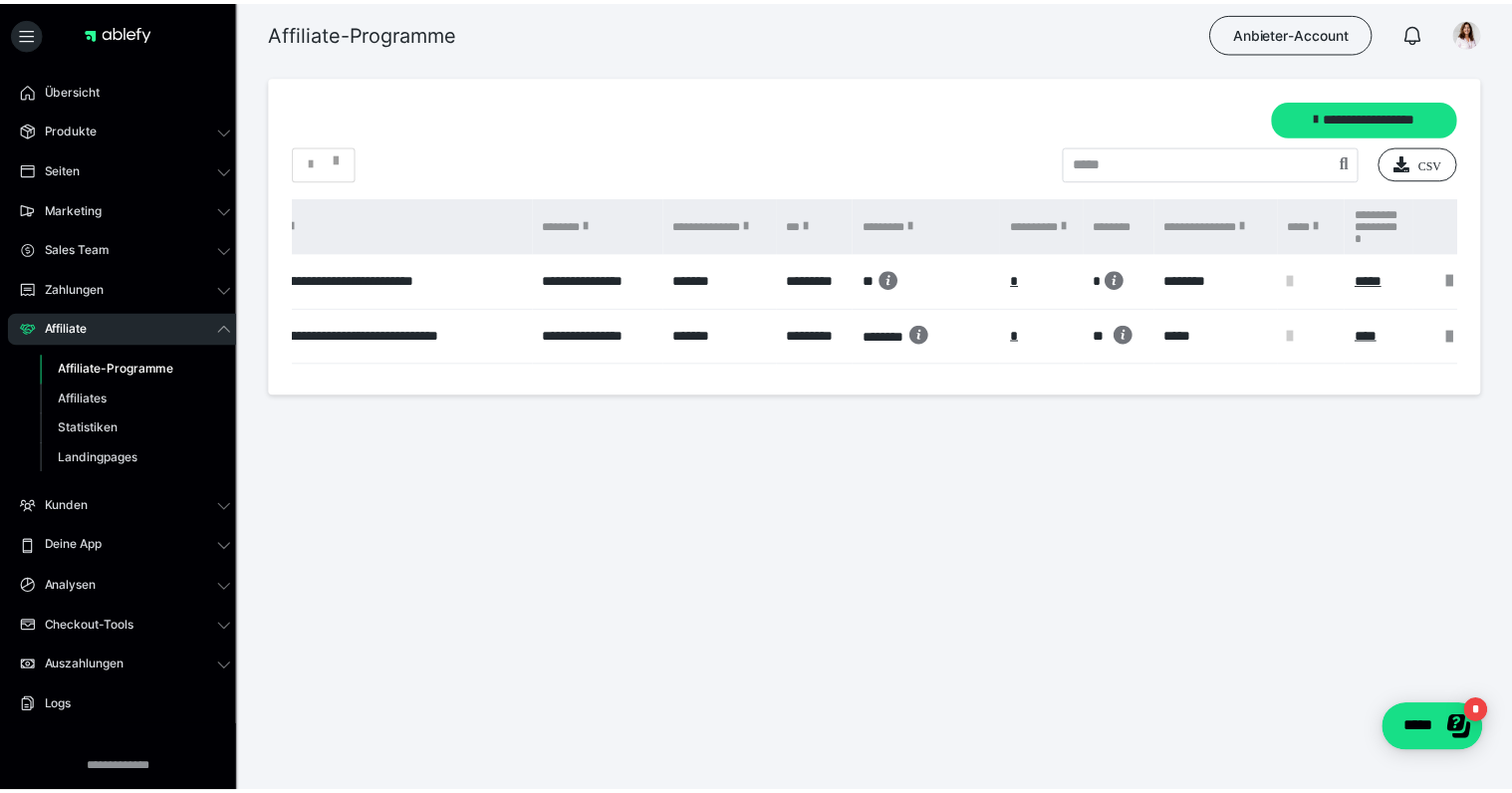 scroll, scrollTop: 0, scrollLeft: 151, axis: horizontal 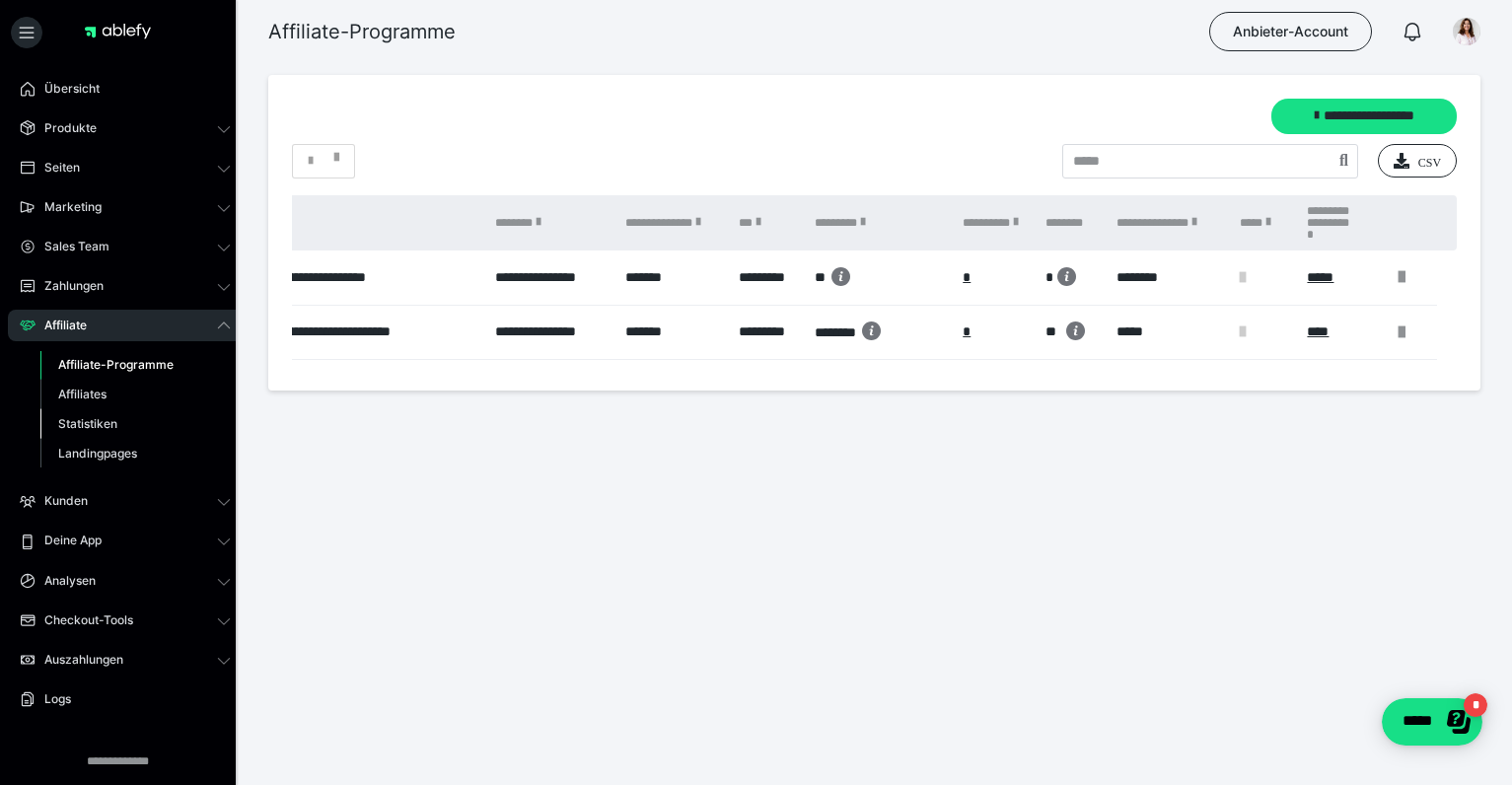 click on "Statistiken" at bounding box center [88, 423] 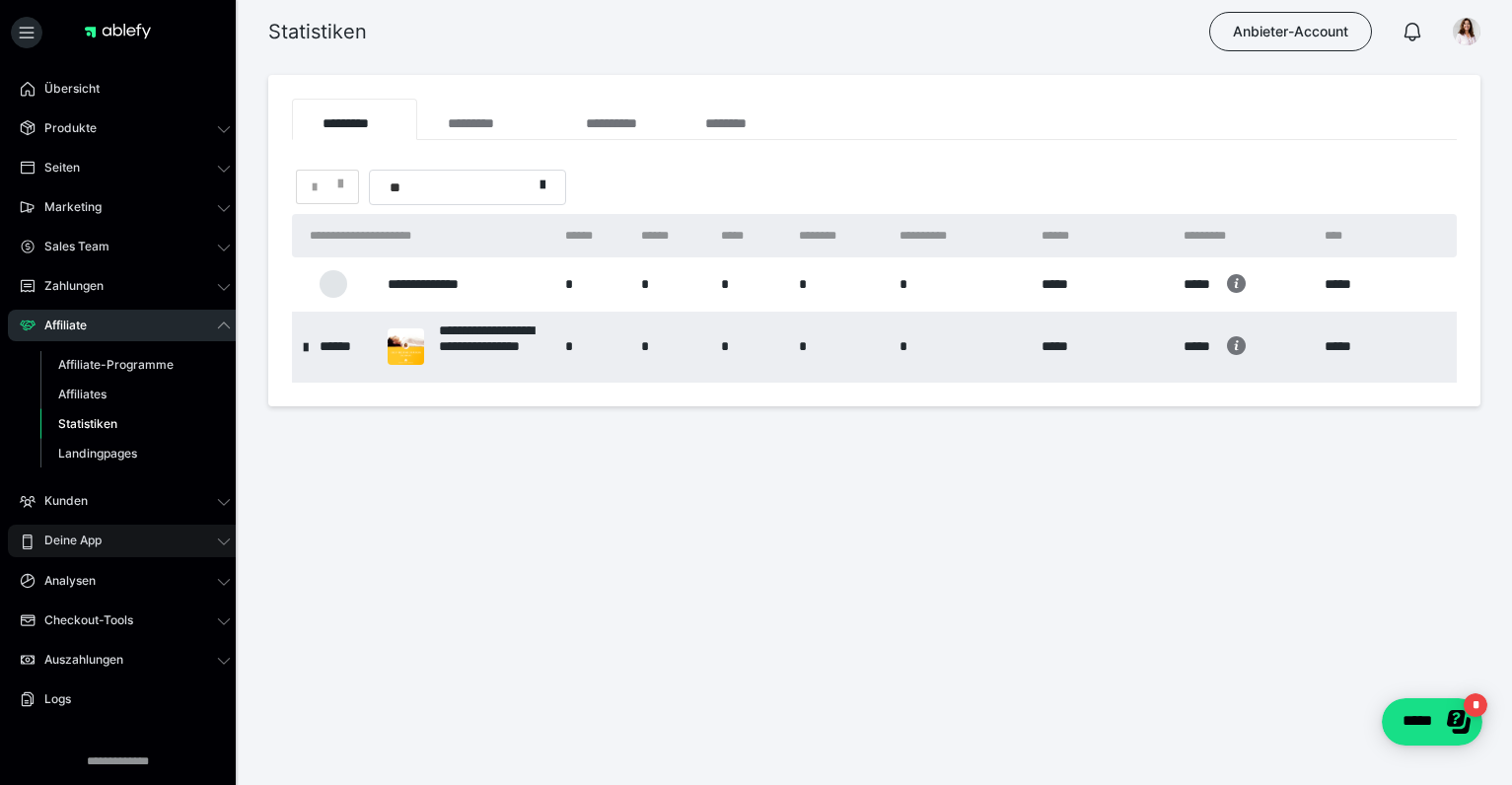click on "Deine App" at bounding box center [66, 540] 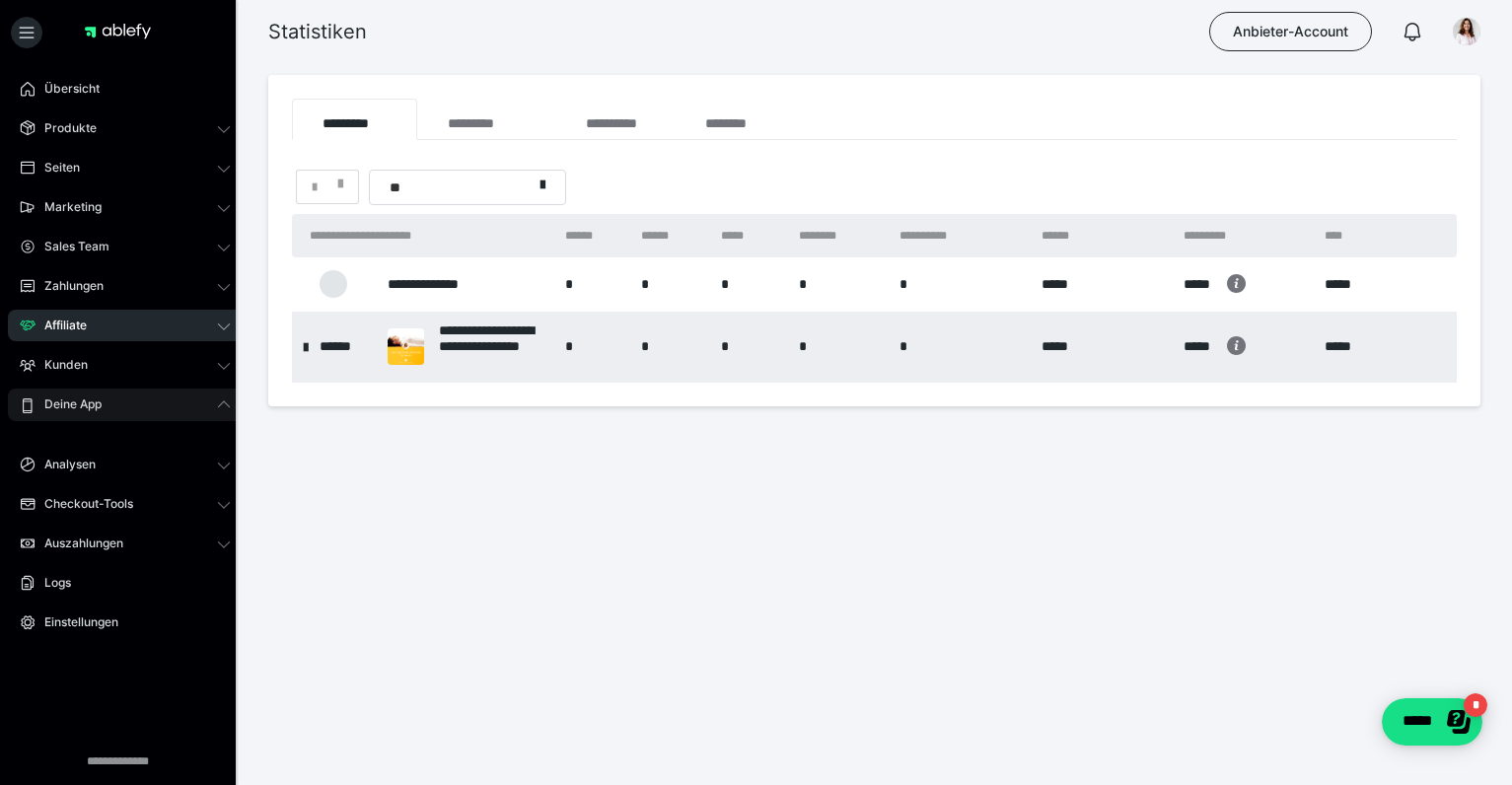 click on "Deine App" at bounding box center (66, 404) 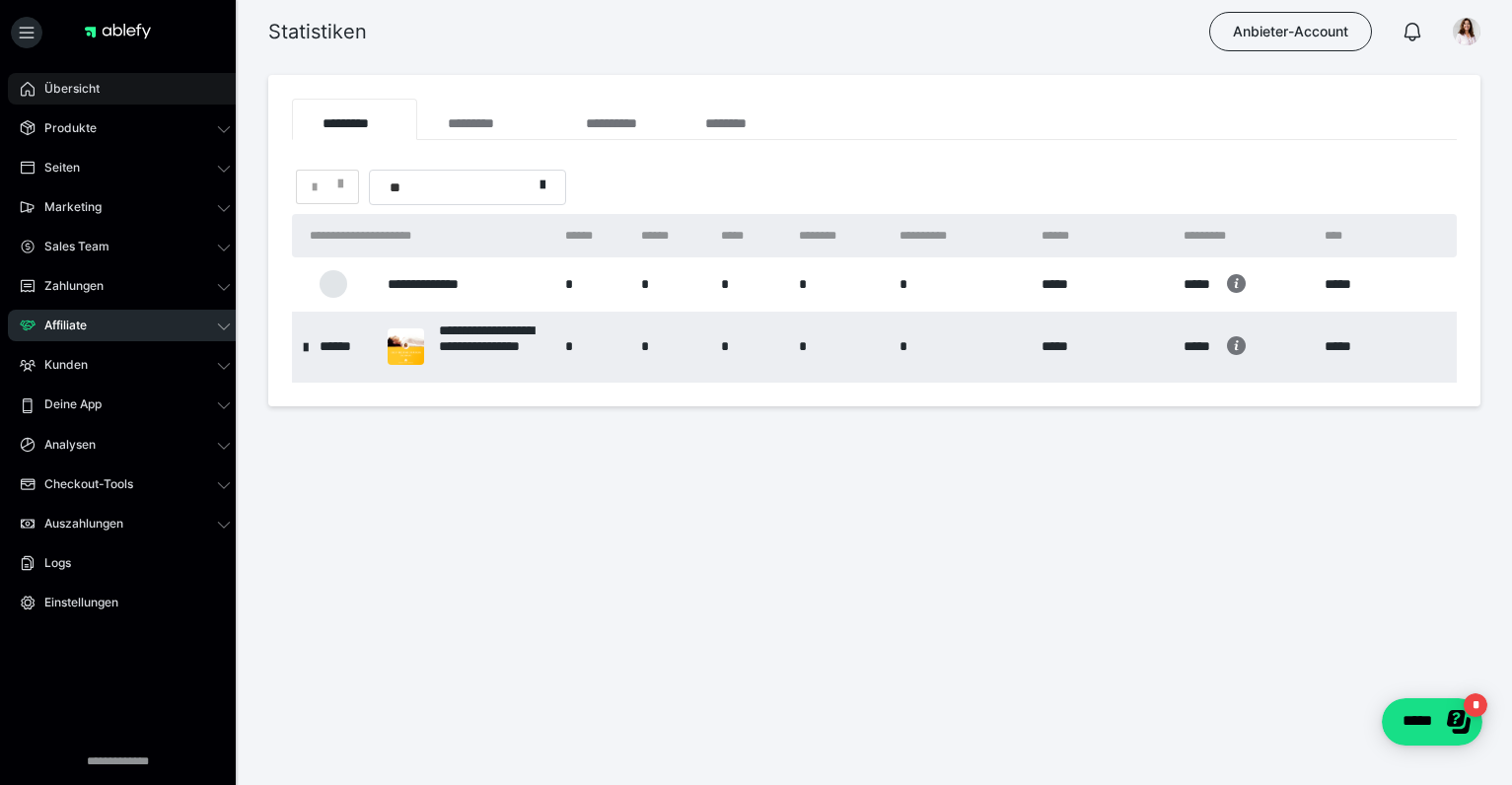 click on "Übersicht" at bounding box center [65, 89] 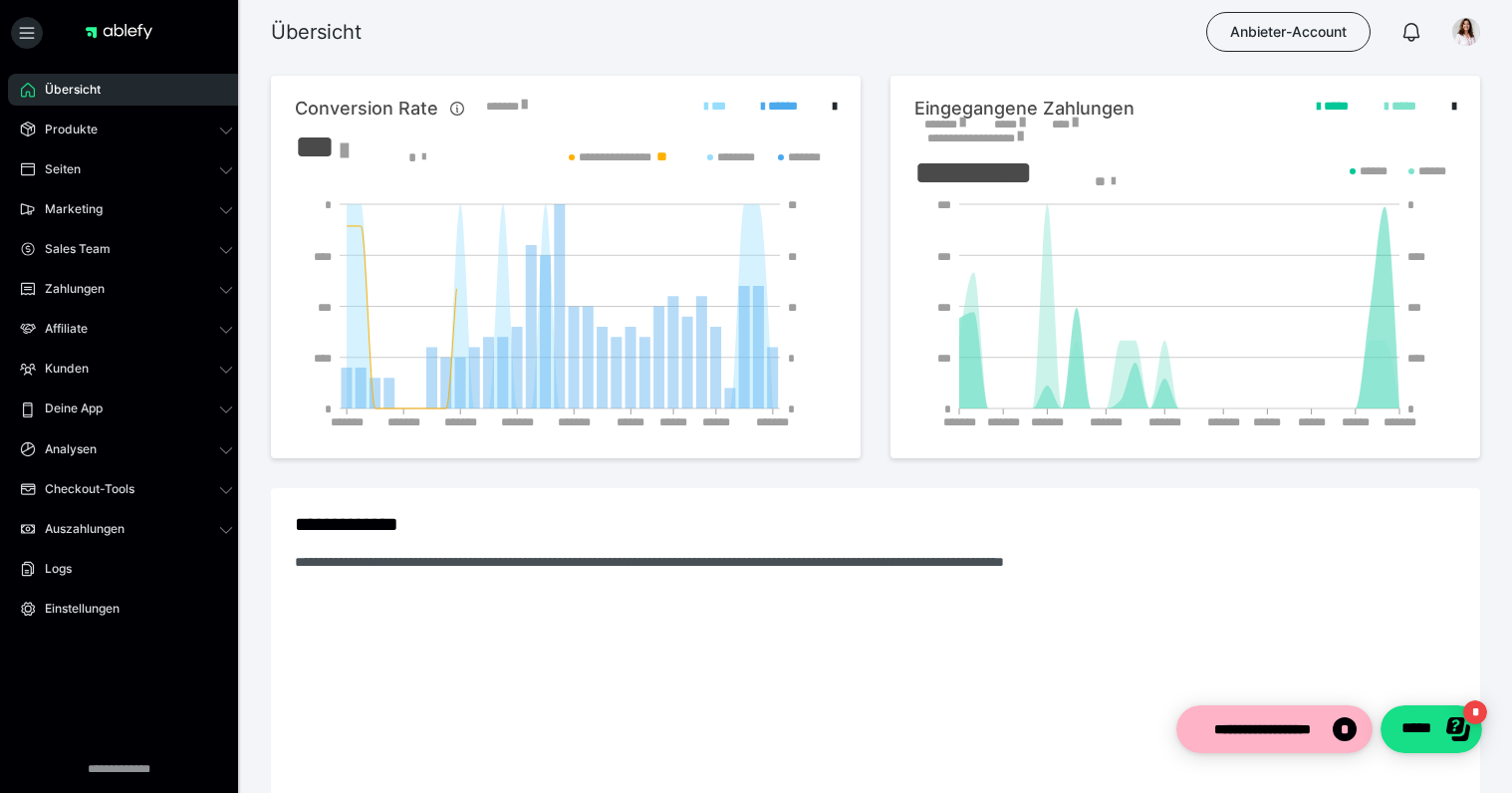 scroll, scrollTop: 0, scrollLeft: 0, axis: both 